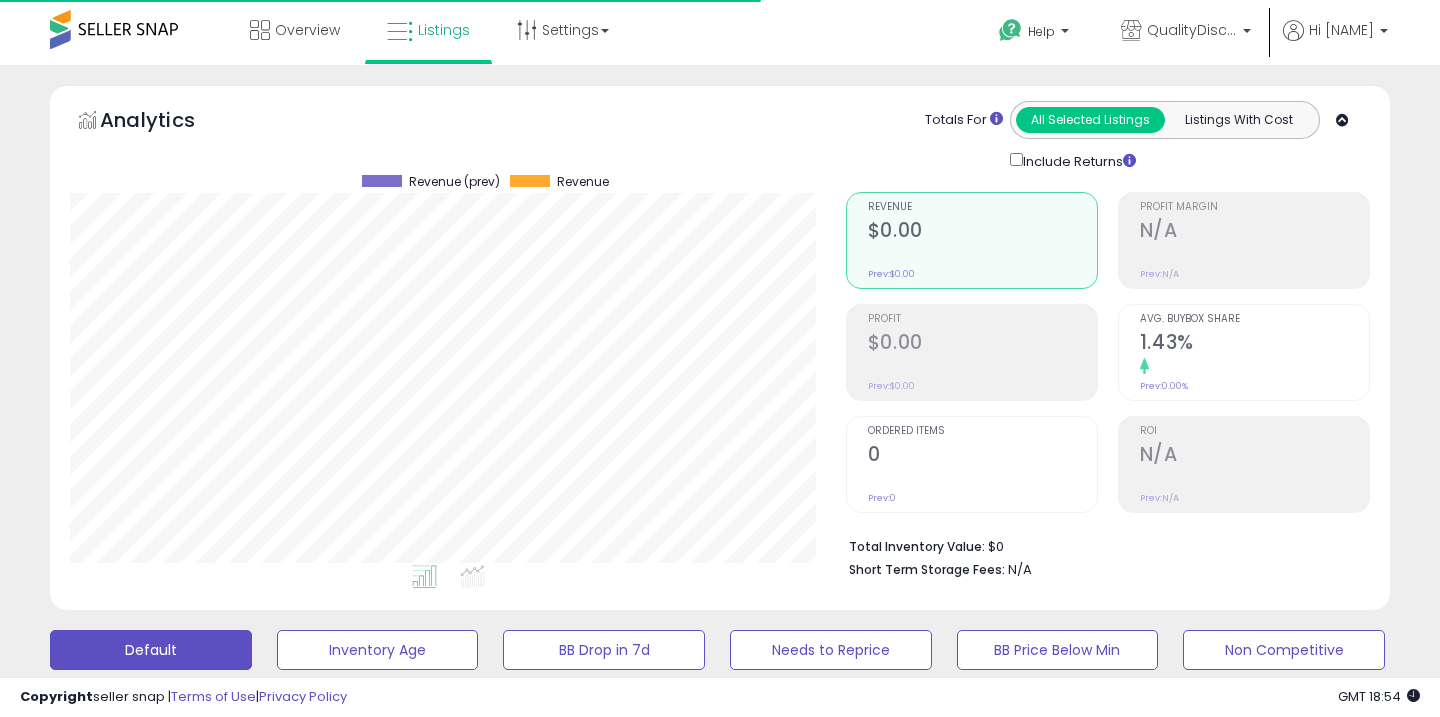 scroll, scrollTop: 611, scrollLeft: 0, axis: vertical 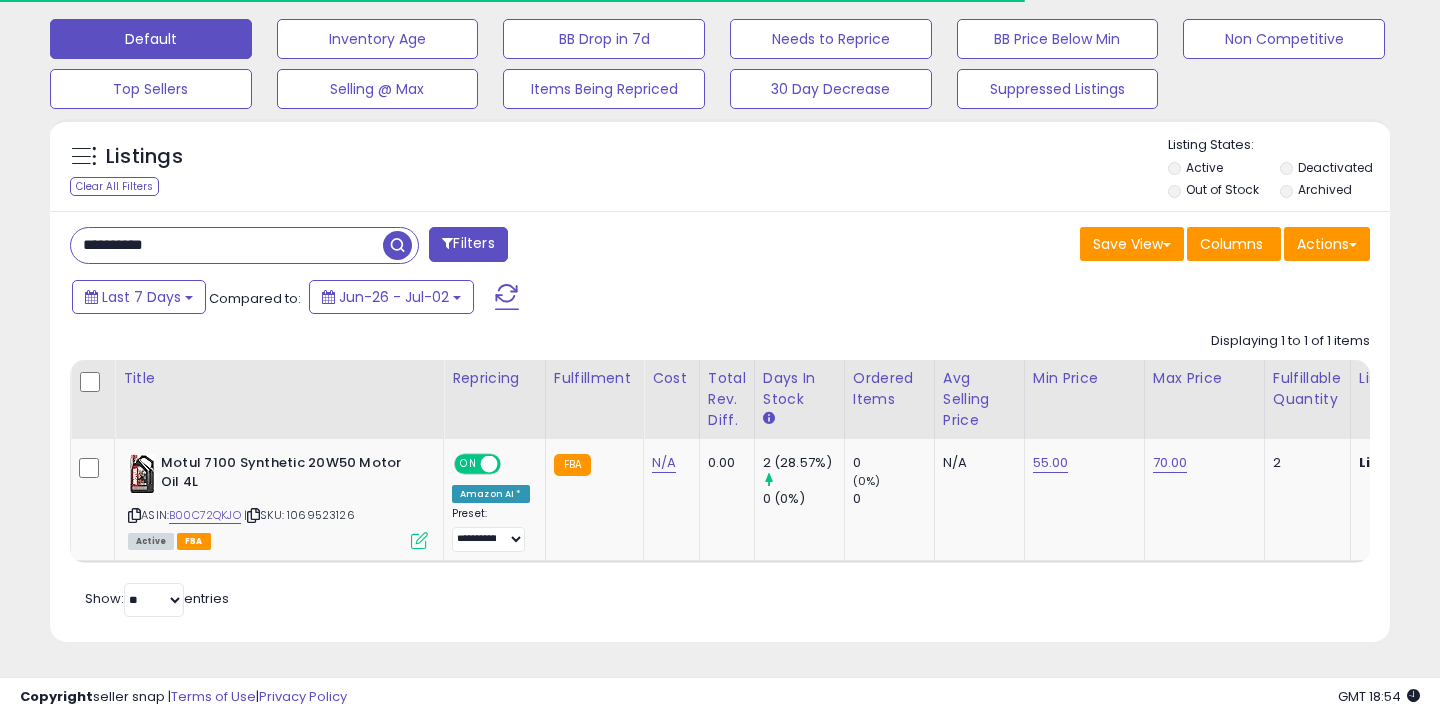 drag, startPoint x: 218, startPoint y: 243, endPoint x: 68, endPoint y: 241, distance: 150.01334 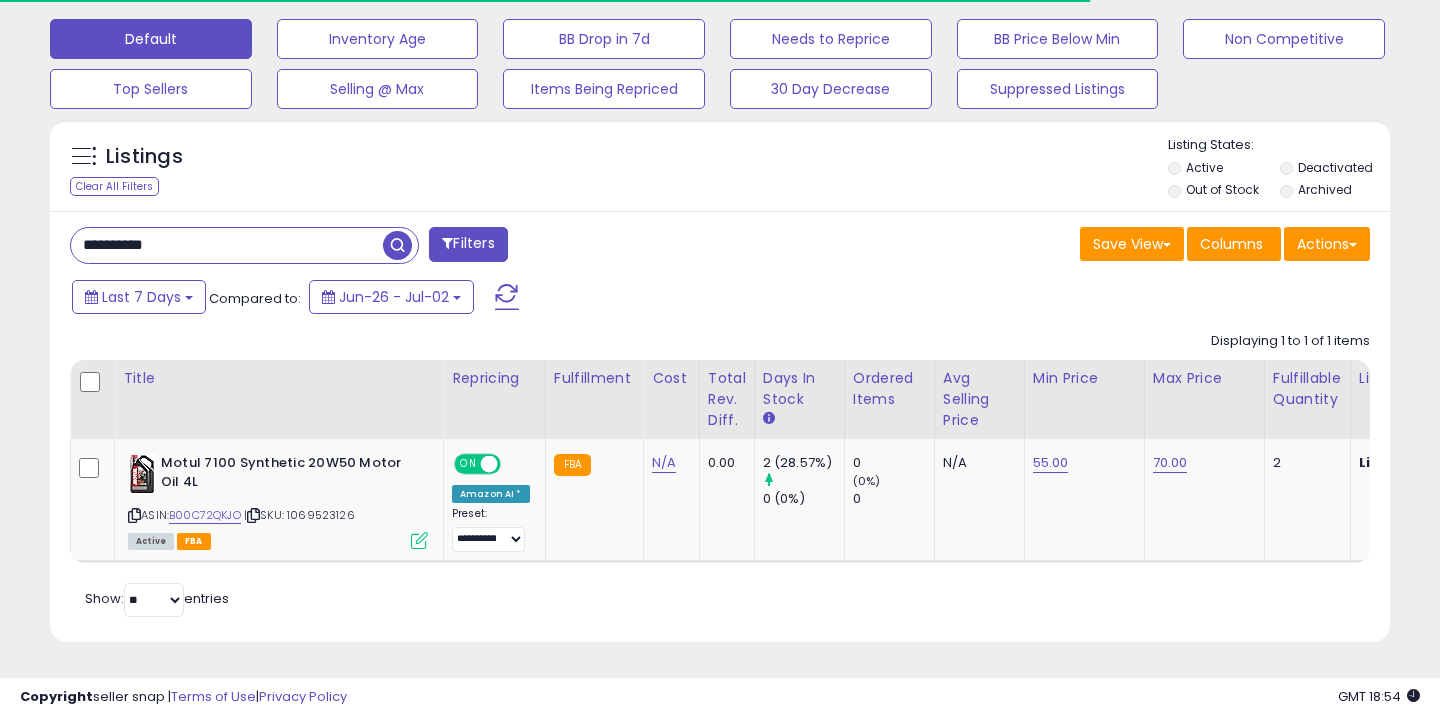 paste 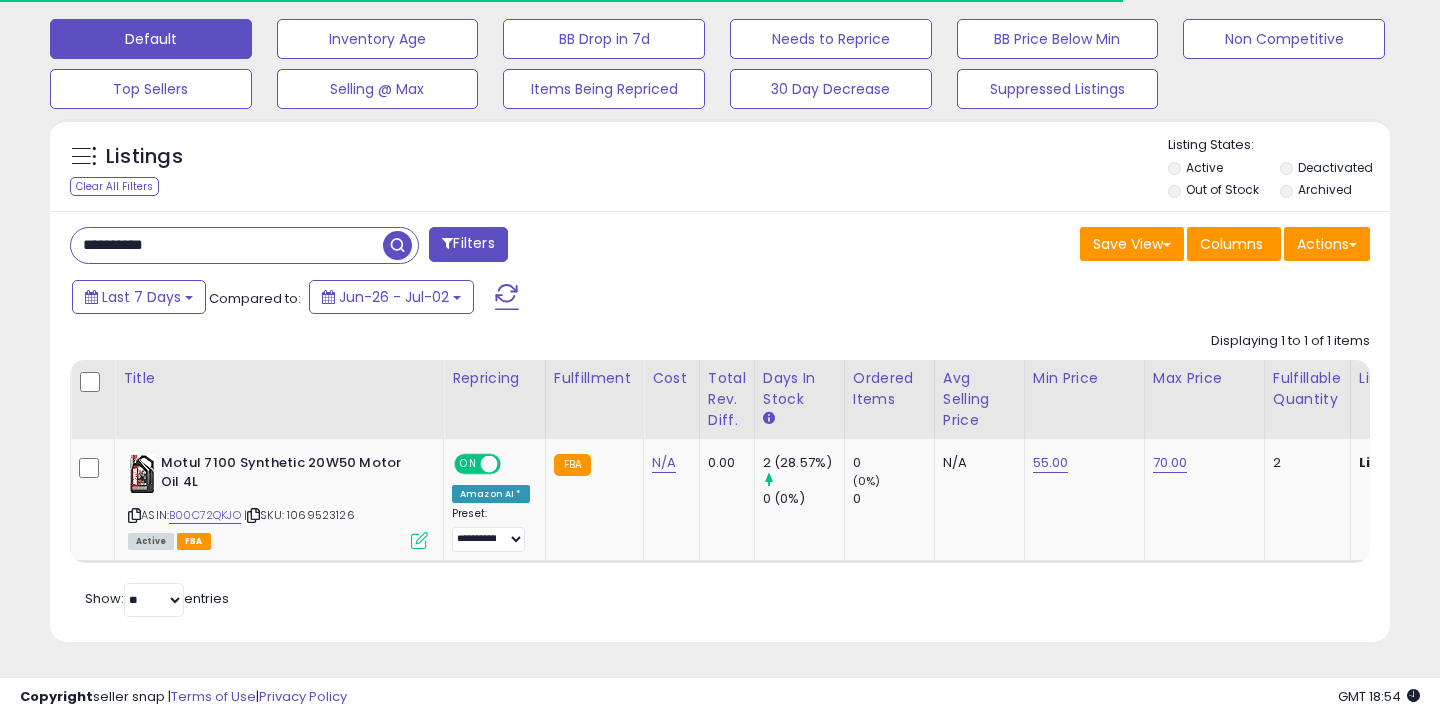 type on "**********" 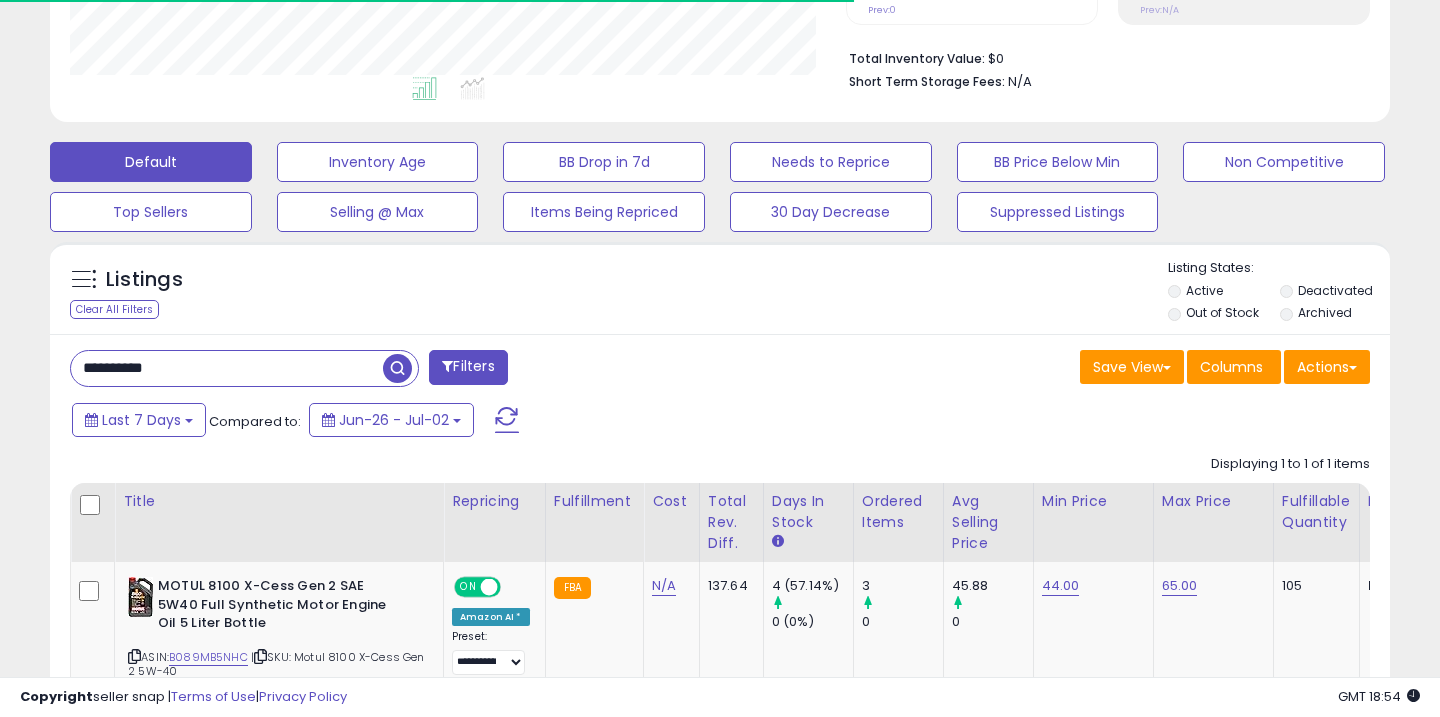 scroll, scrollTop: 611, scrollLeft: 0, axis: vertical 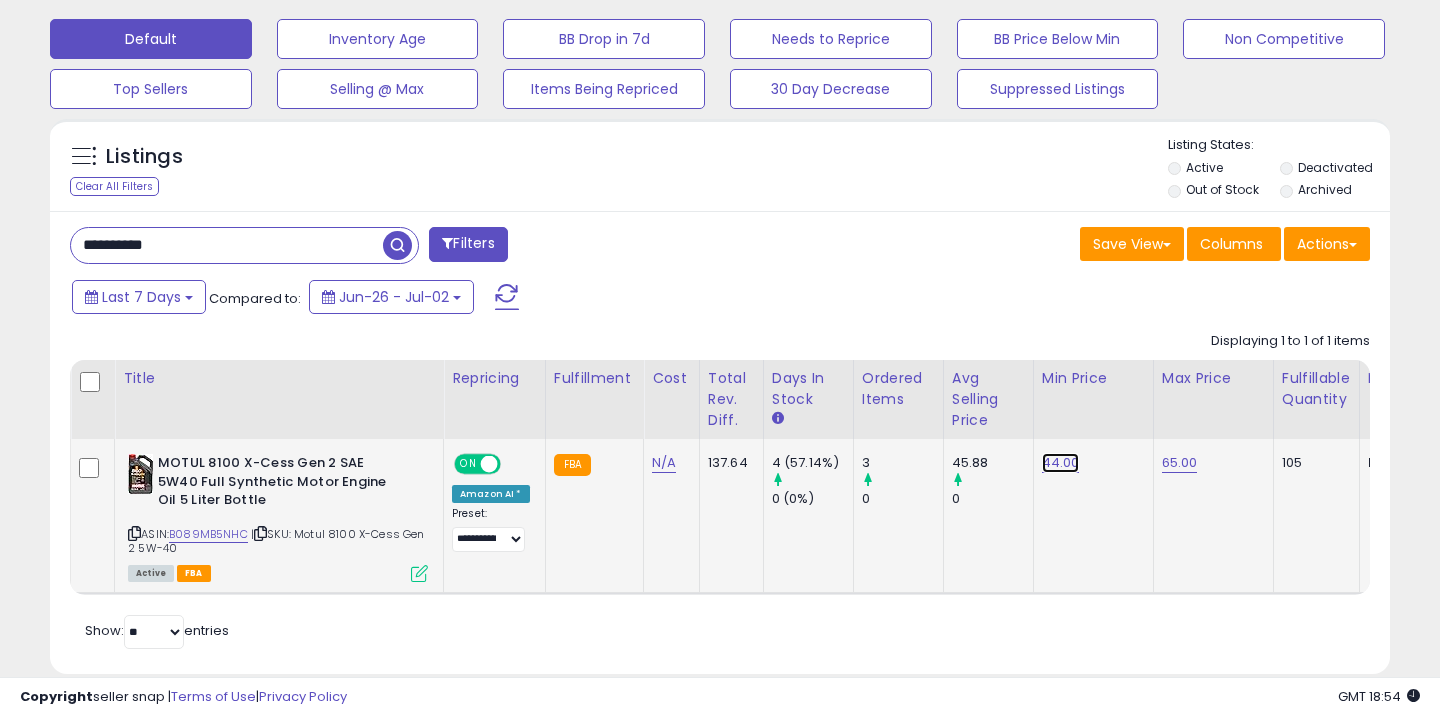 click on "44.00" at bounding box center [1061, 463] 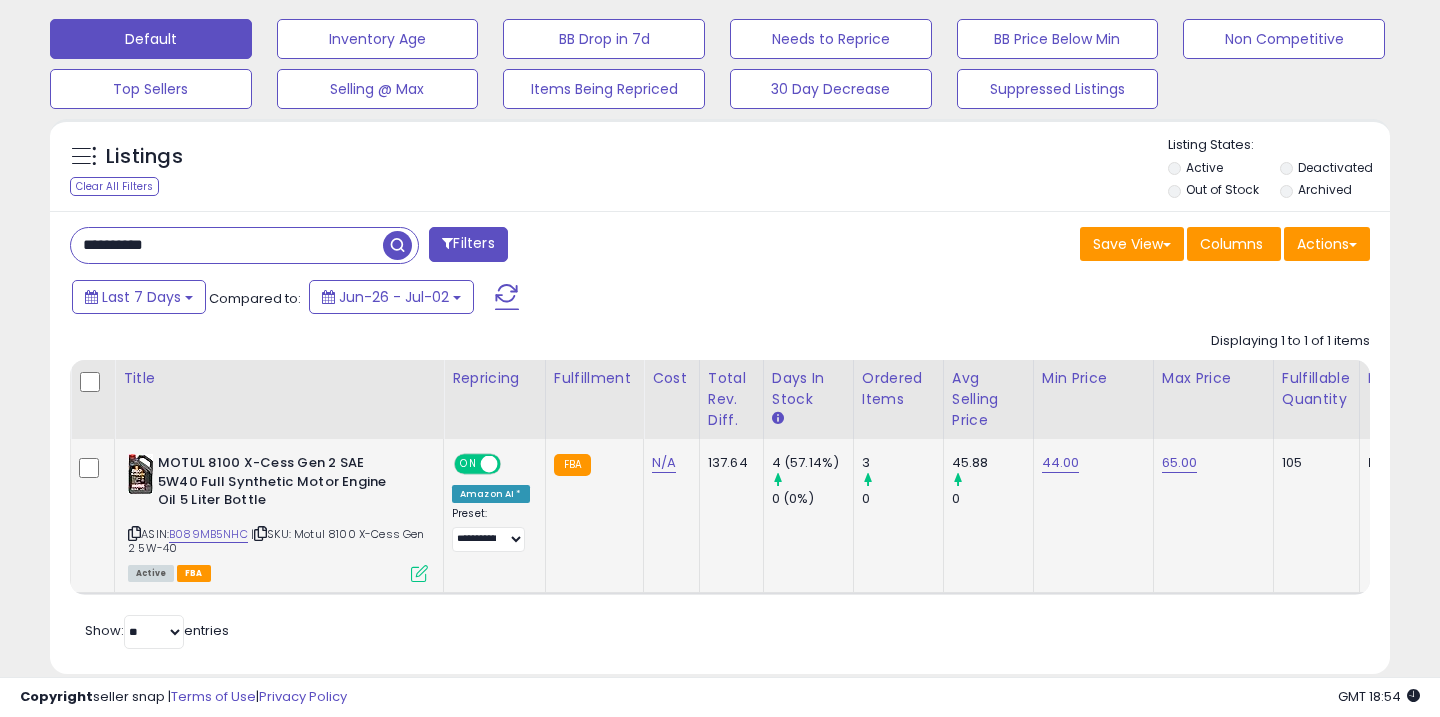 scroll, scrollTop: 999590, scrollLeft: 999224, axis: both 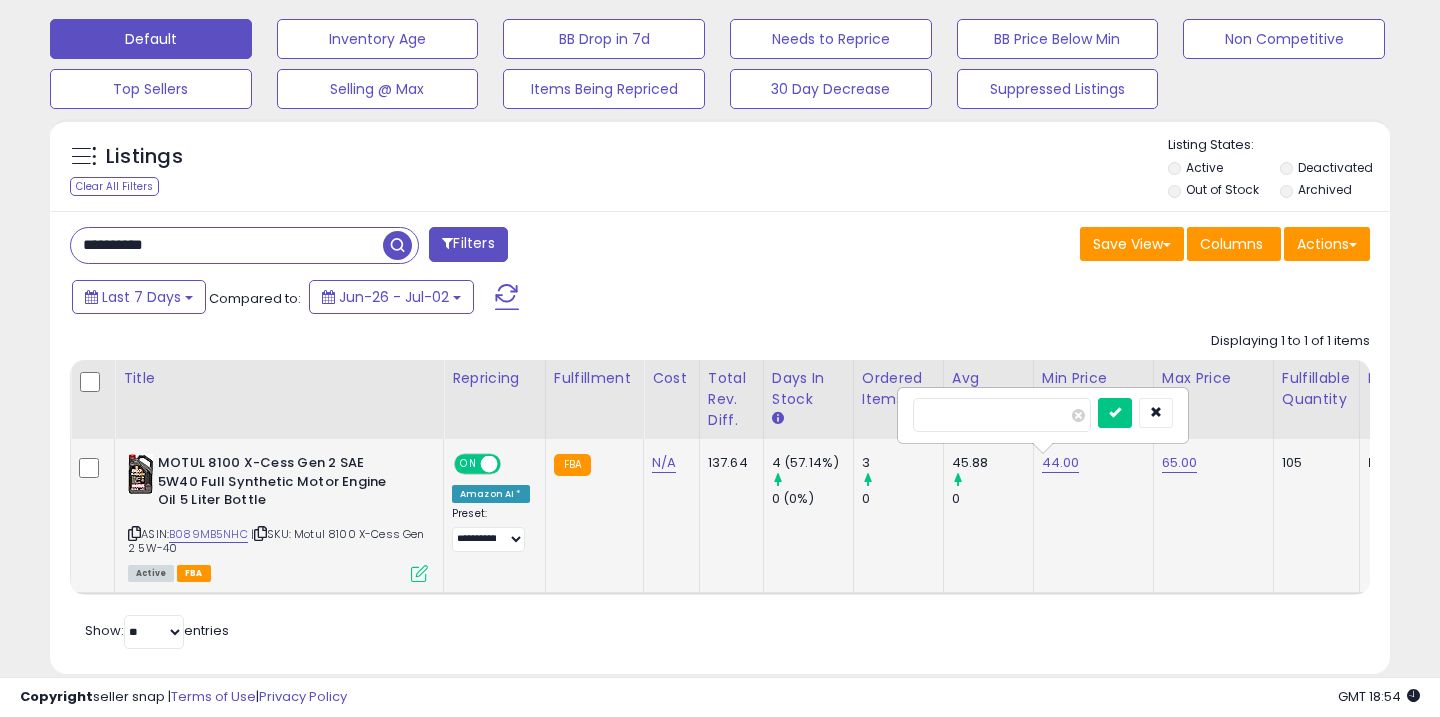 type on "*" 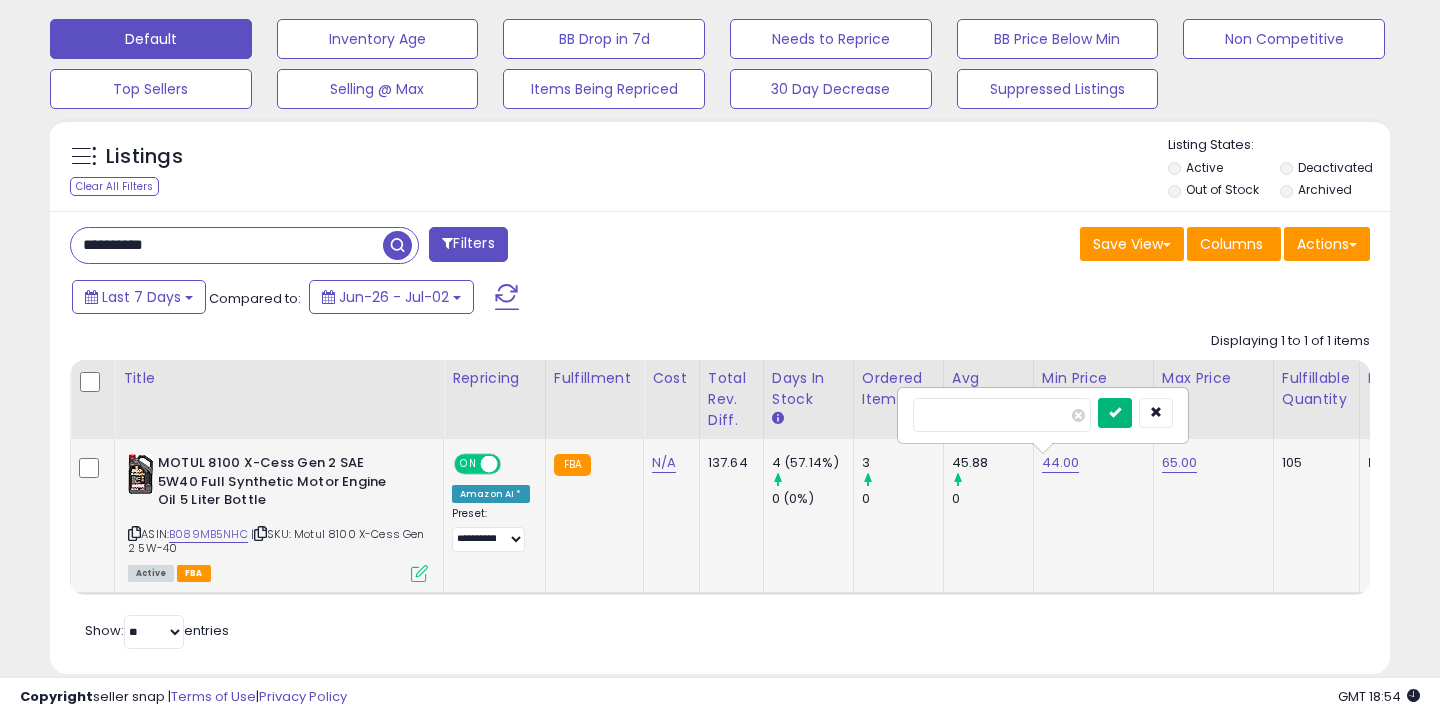 type on "*****" 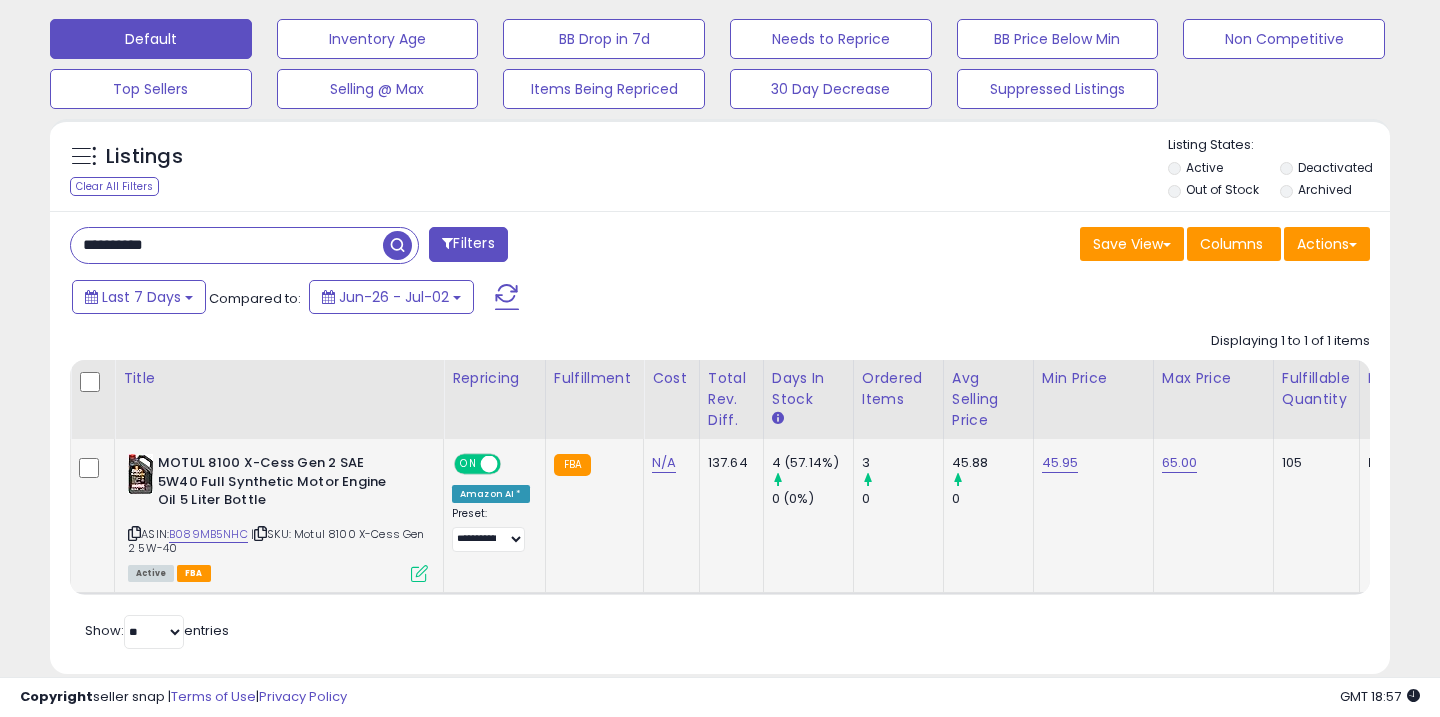 drag, startPoint x: 333, startPoint y: 245, endPoint x: 30, endPoint y: 244, distance: 303.00165 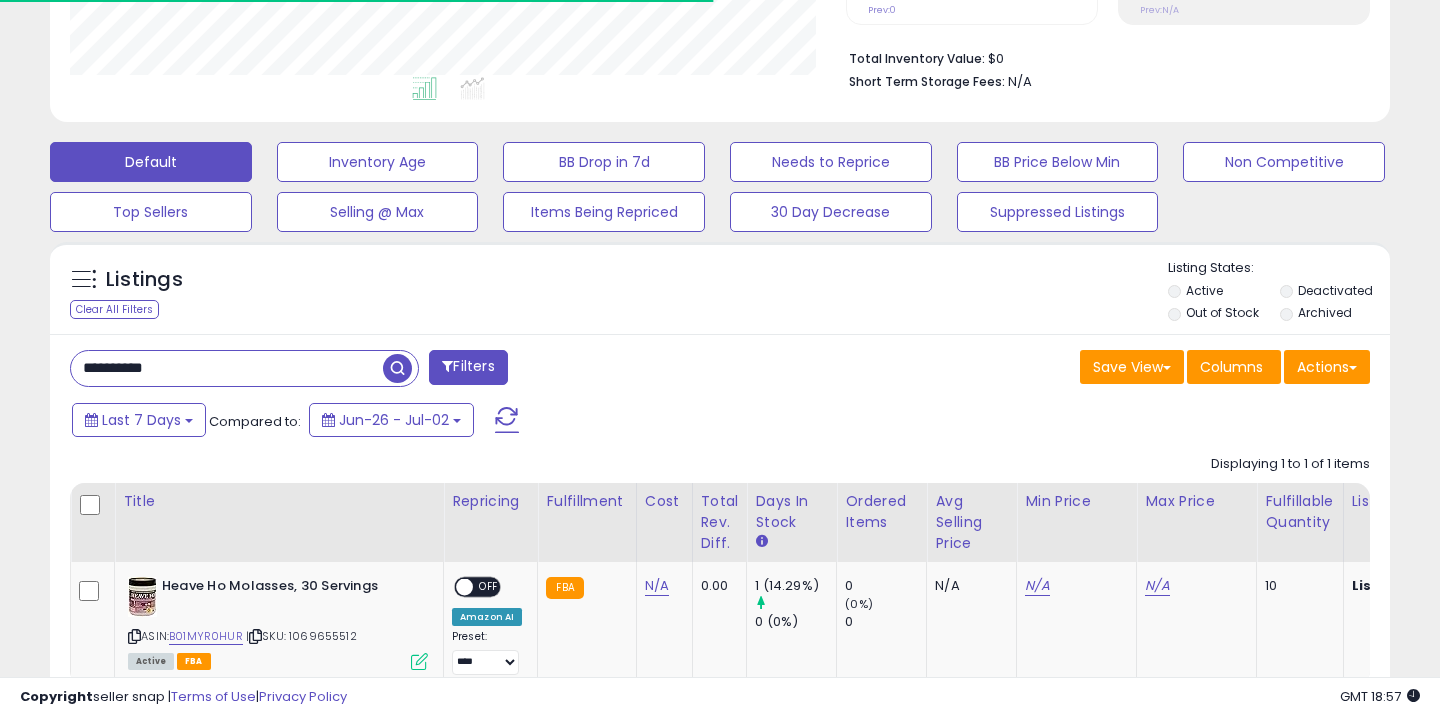 scroll, scrollTop: 611, scrollLeft: 0, axis: vertical 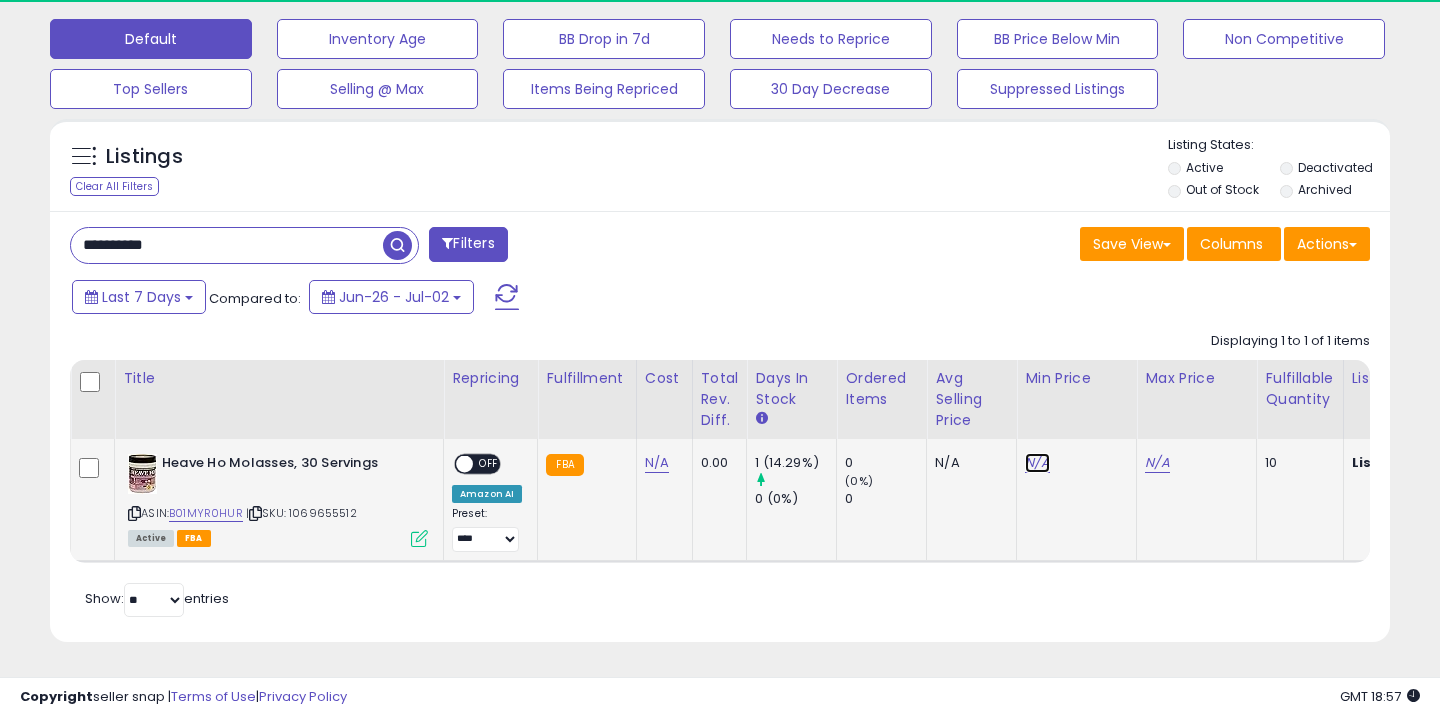 click on "N/A" at bounding box center [1037, 463] 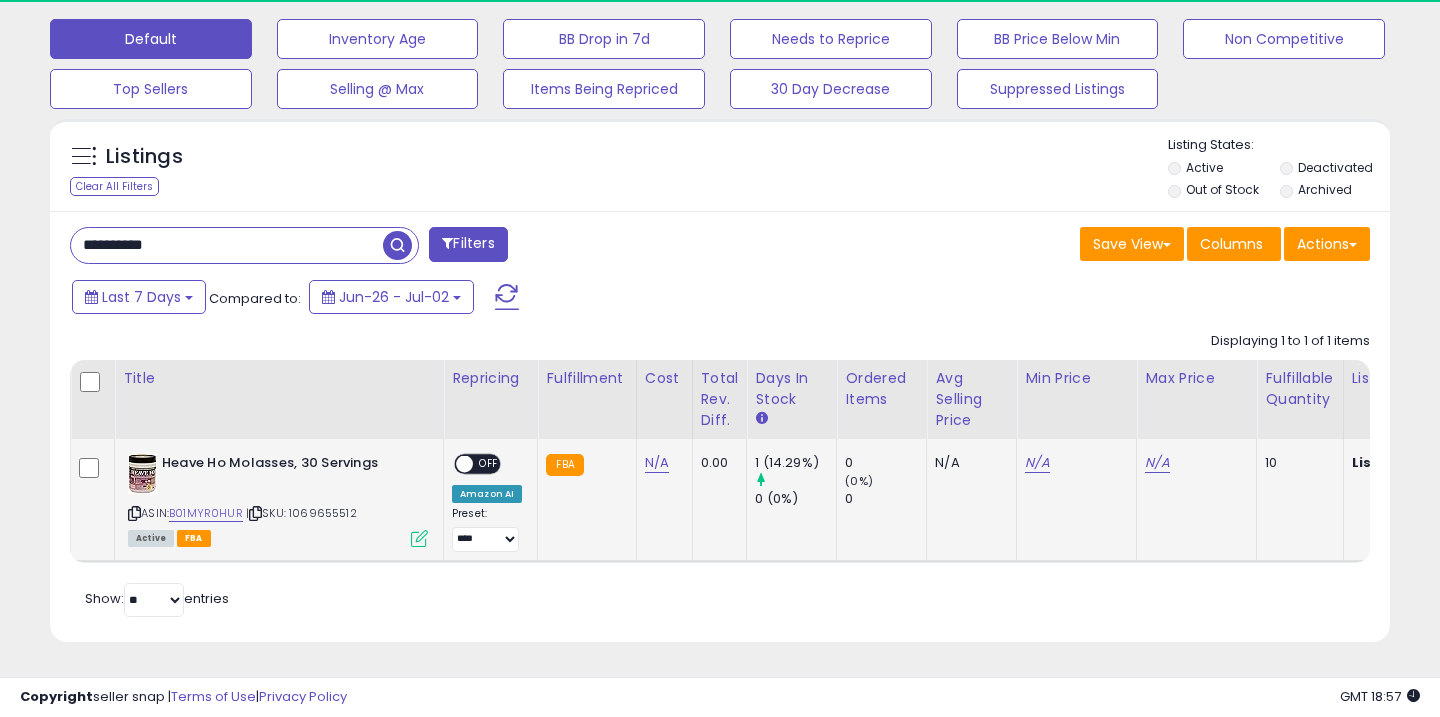 scroll, scrollTop: 999590, scrollLeft: 999224, axis: both 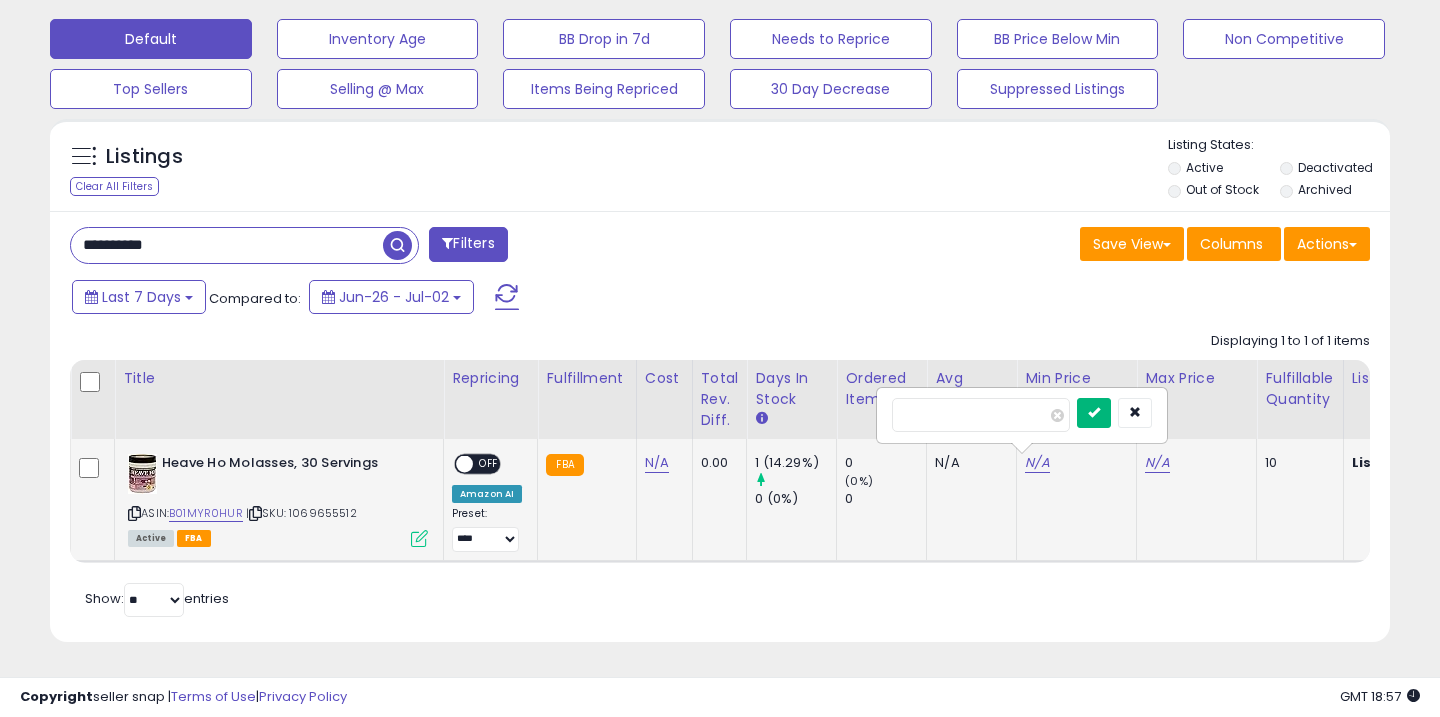 type on "*****" 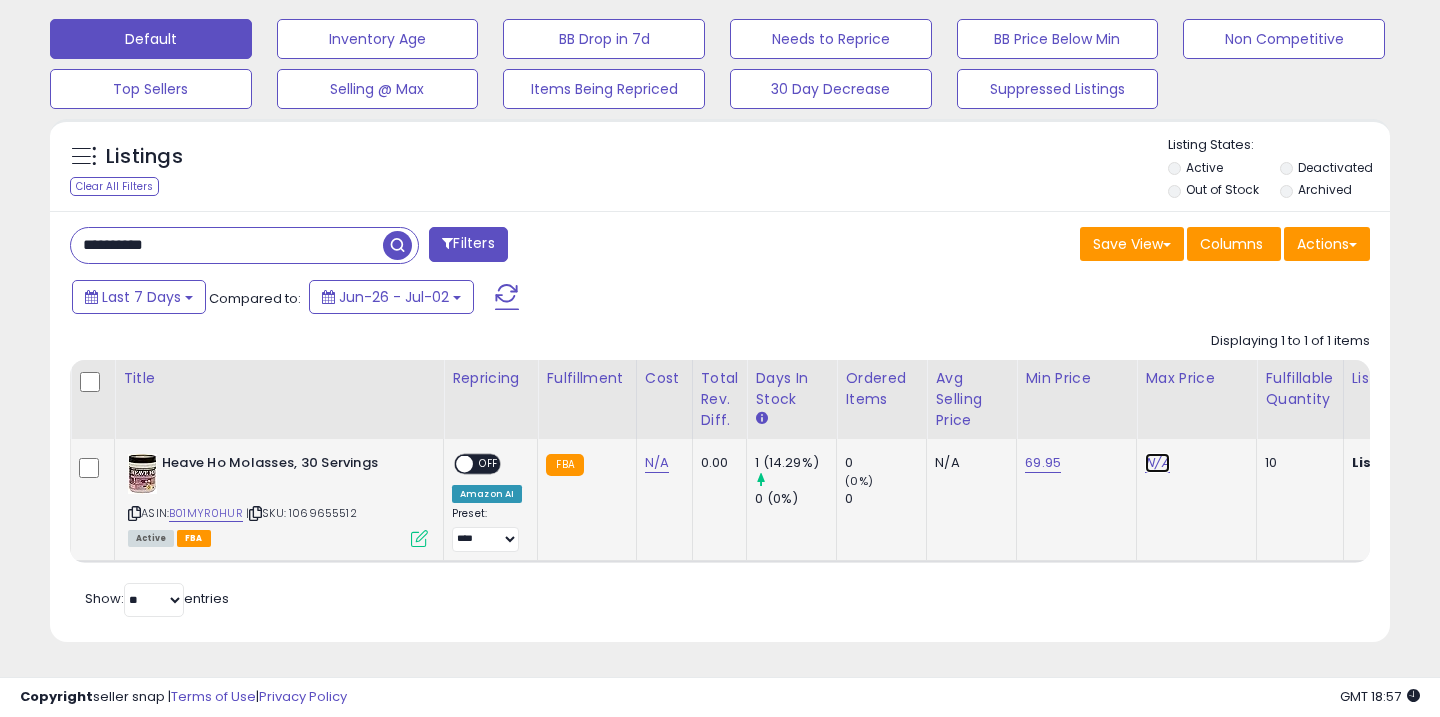 click on "N/A" at bounding box center [1157, 463] 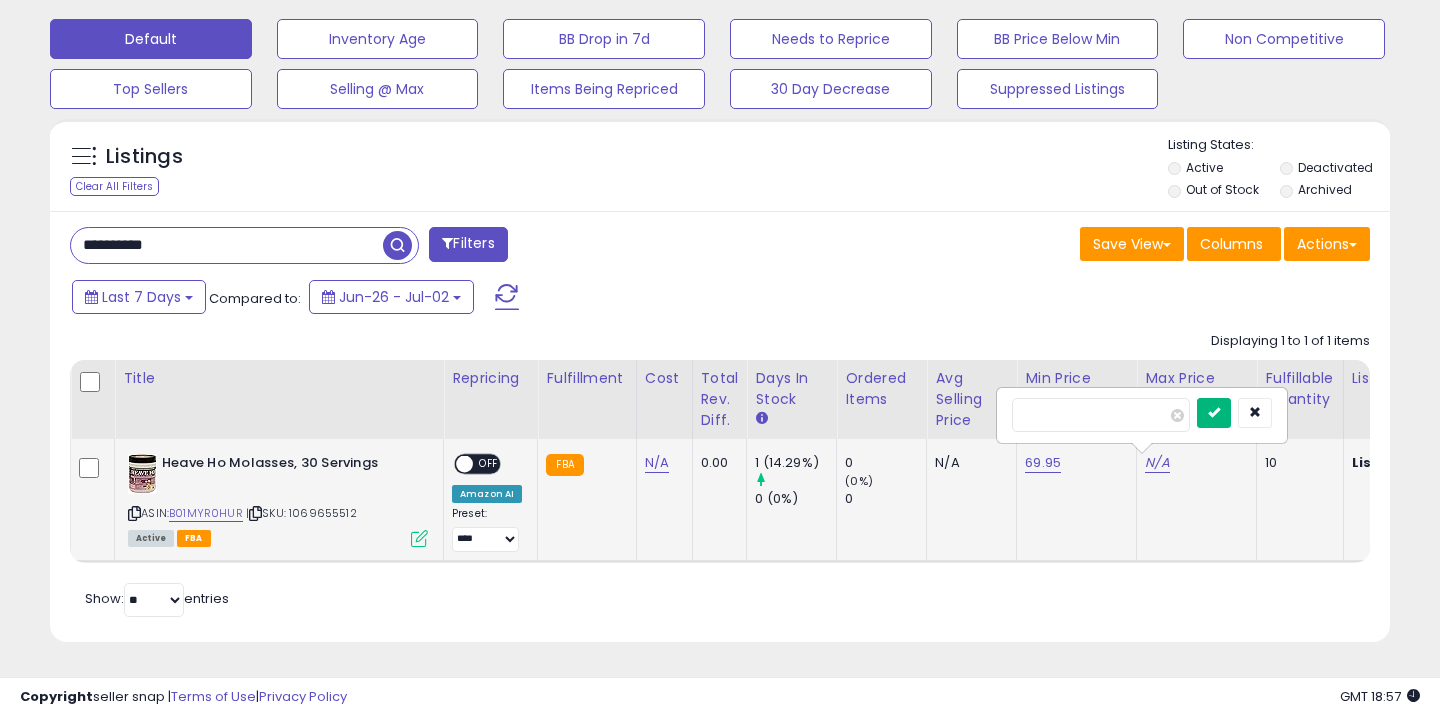 type on "**" 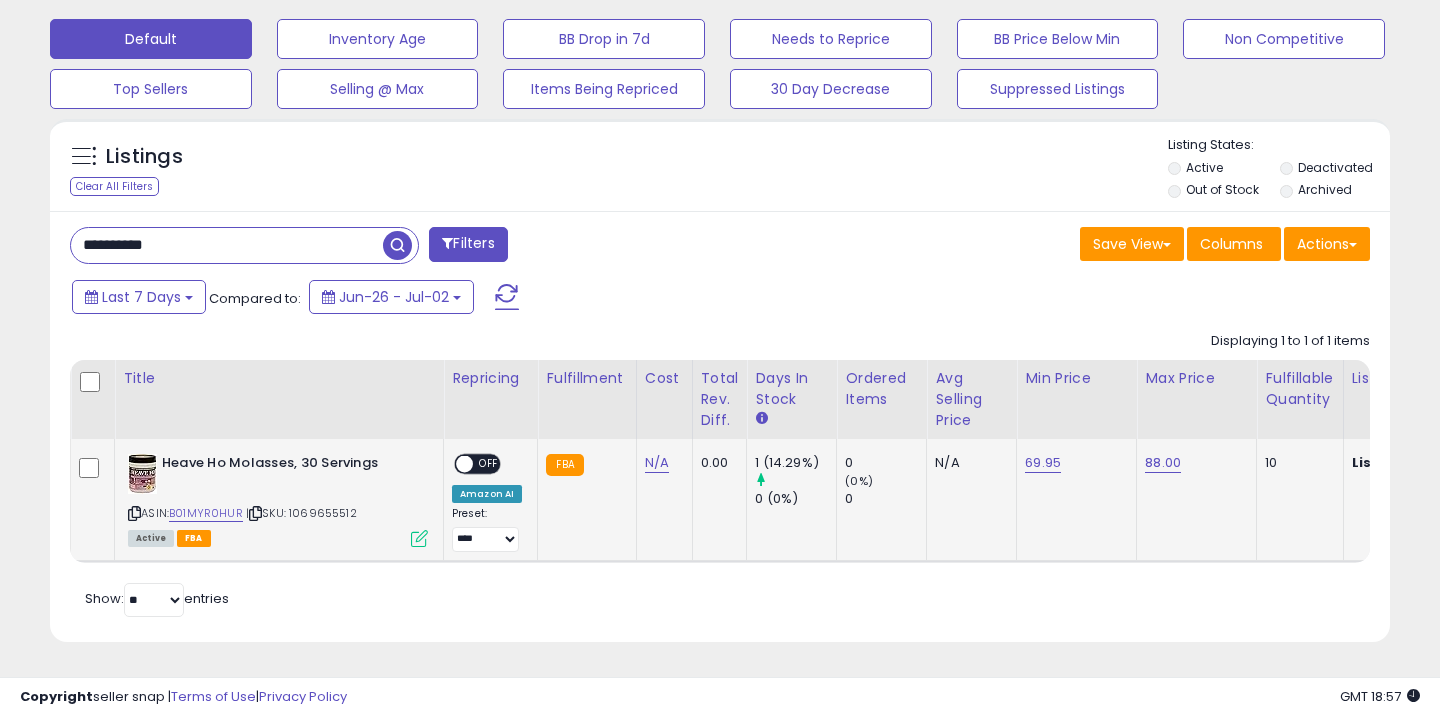 click on "OFF" at bounding box center (489, 464) 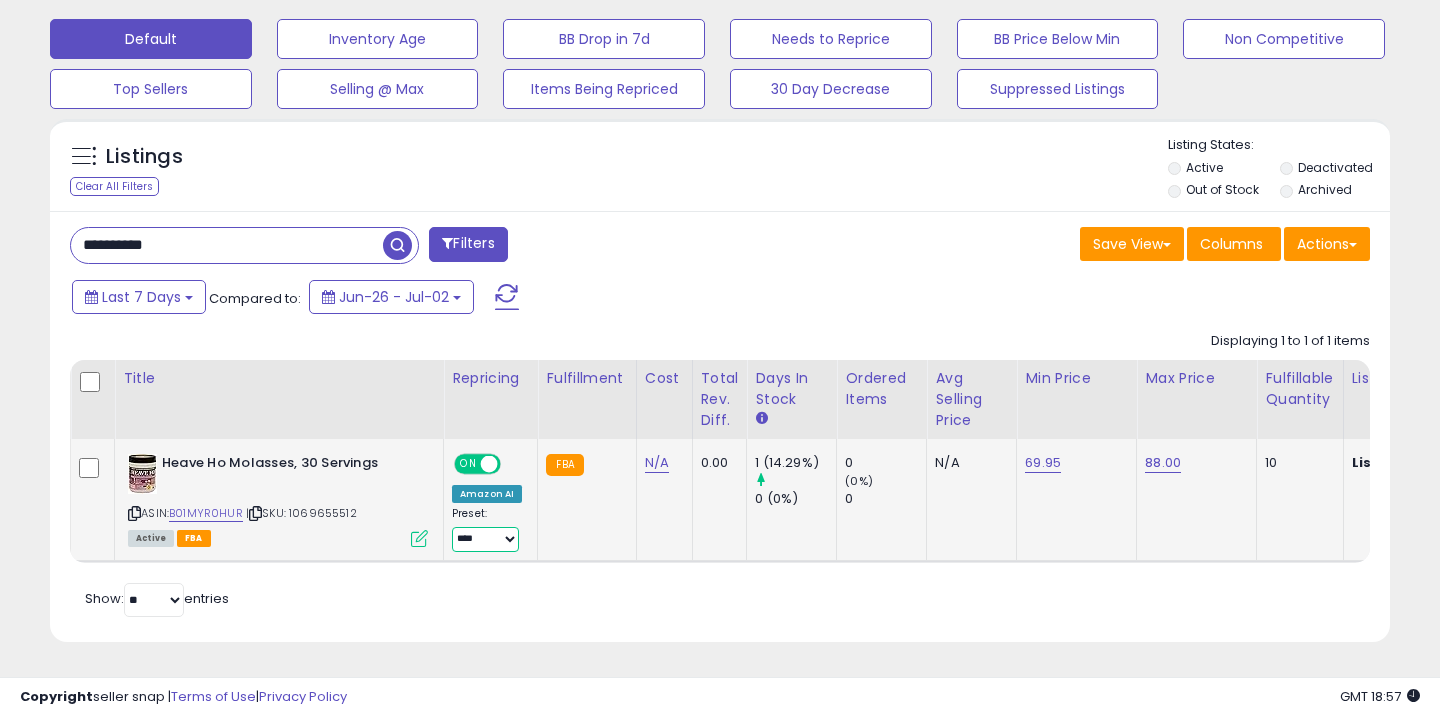 click on "**********" at bounding box center [485, 539] 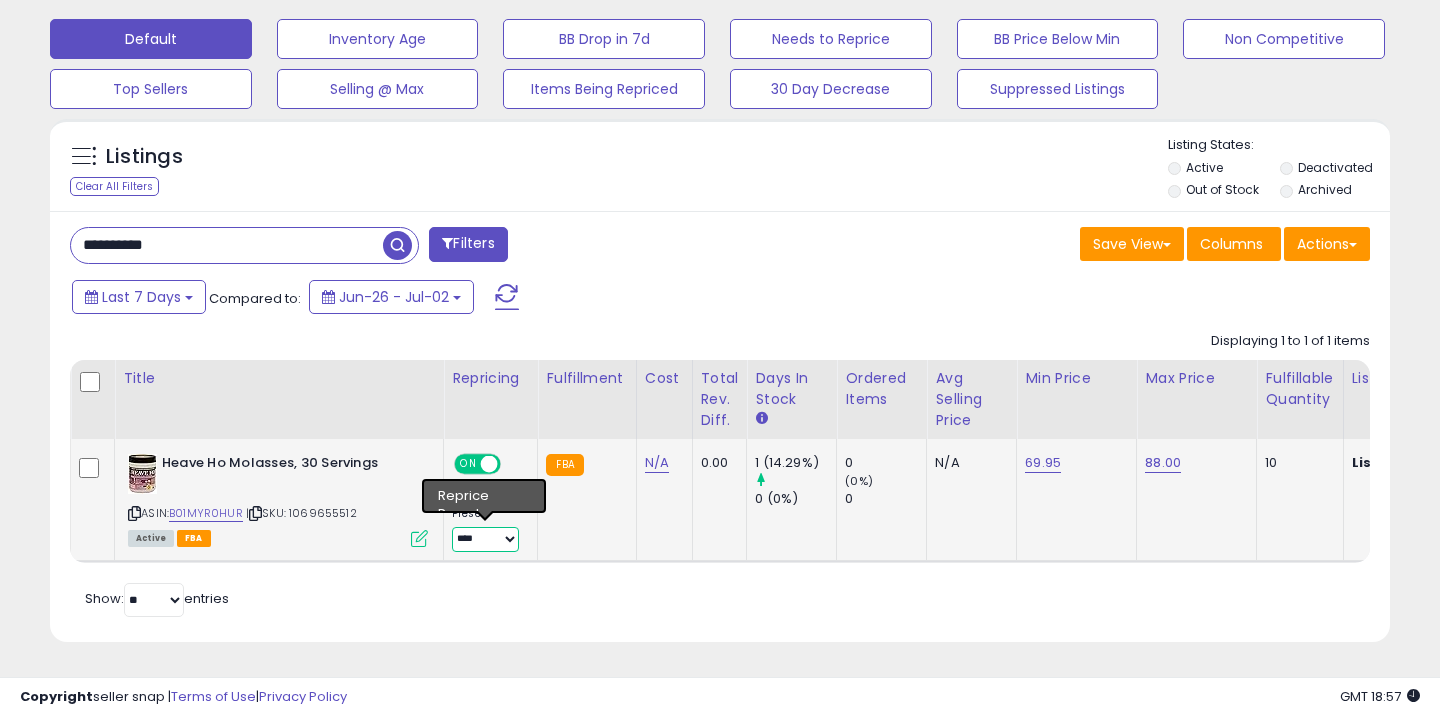select on "**********" 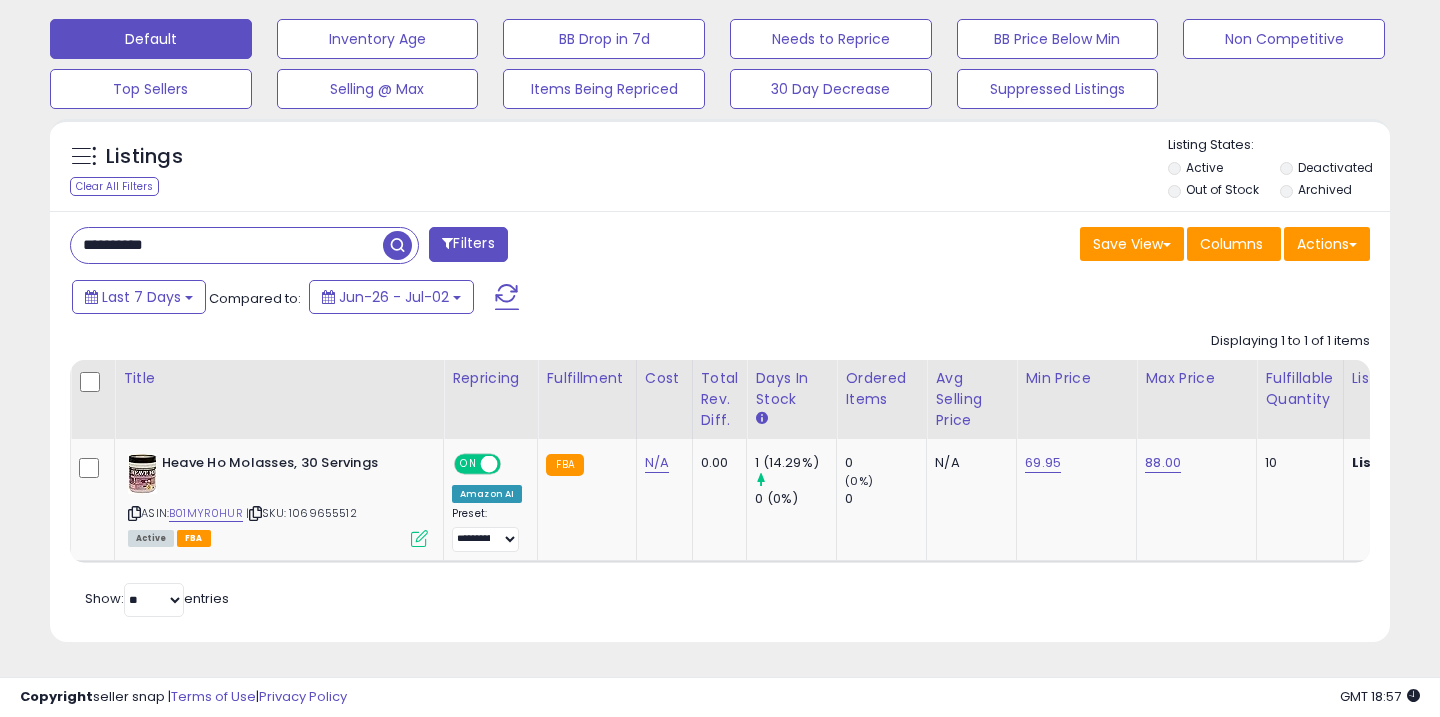 click on "**********" at bounding box center [227, 245] 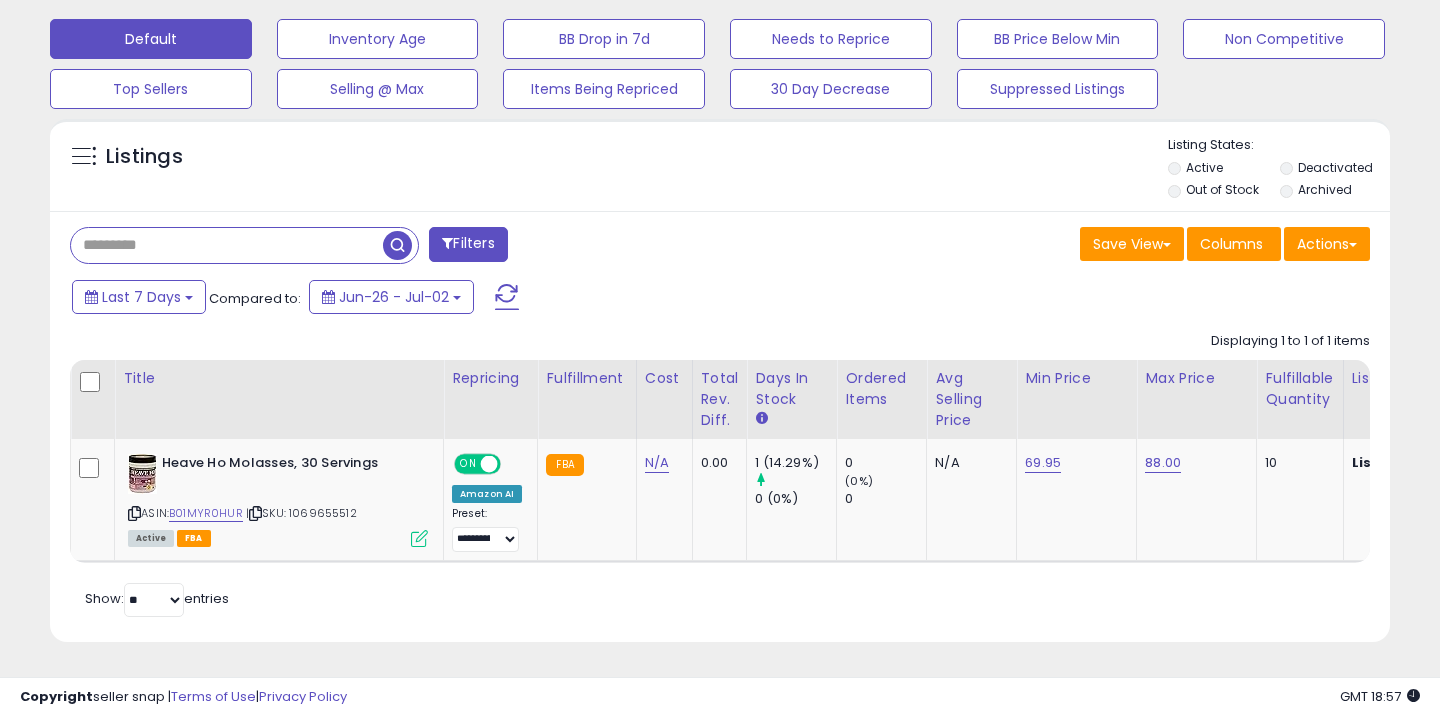 type 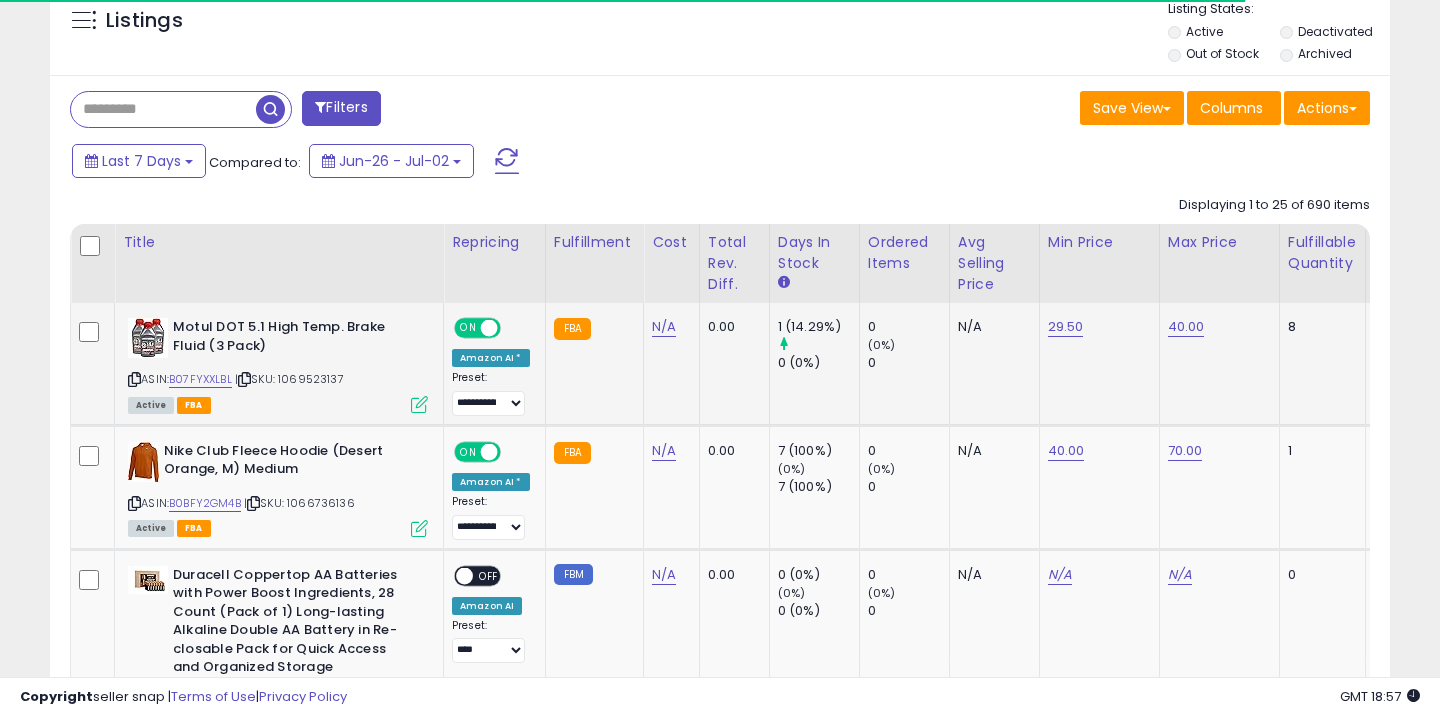 scroll, scrollTop: 774, scrollLeft: 0, axis: vertical 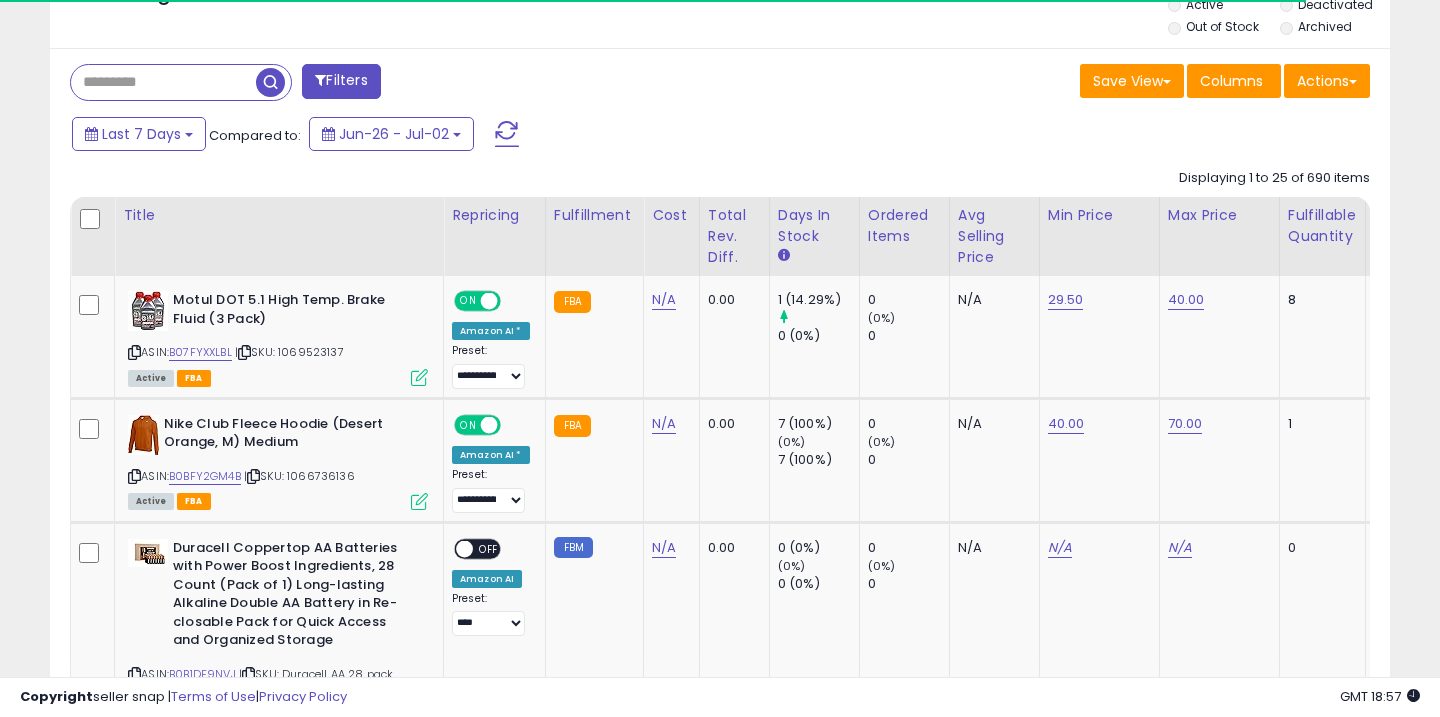 click on "Fulfillable Quantity" at bounding box center [1322, 226] 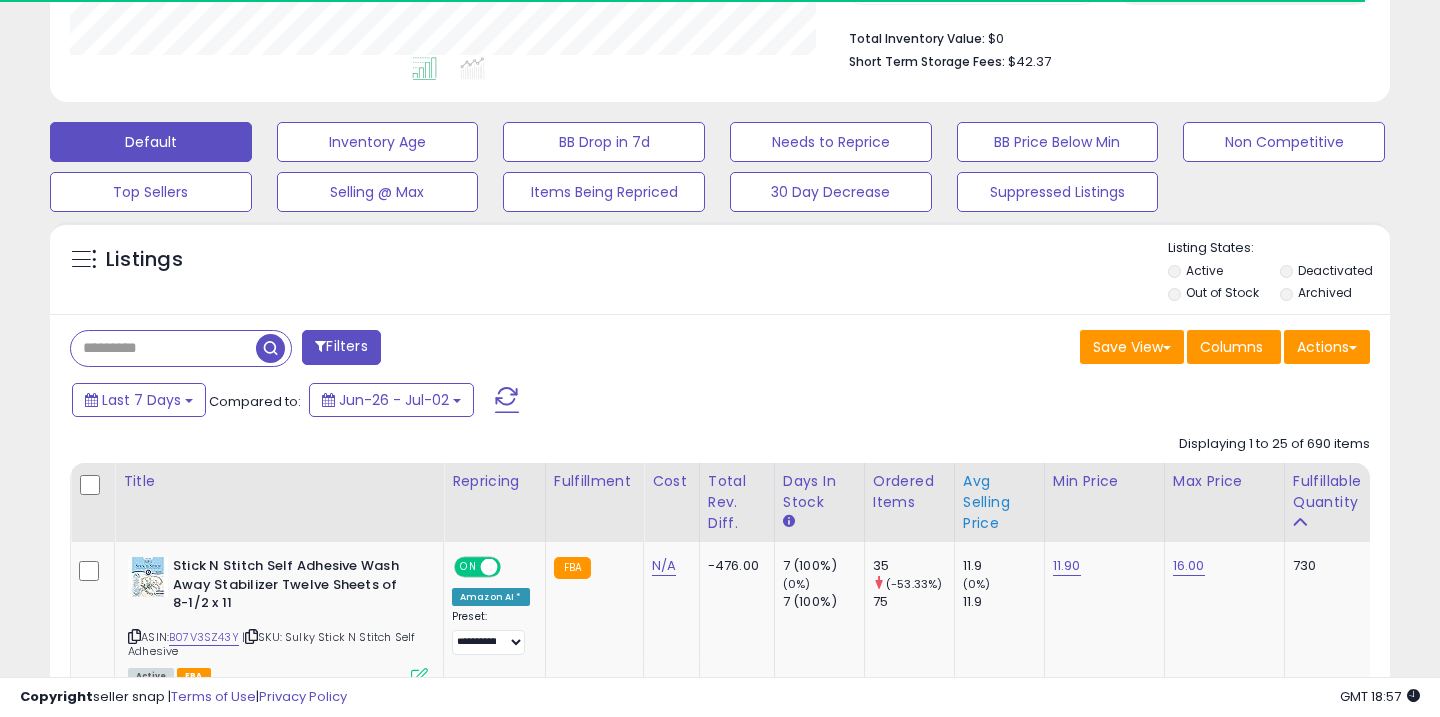 scroll, scrollTop: 774, scrollLeft: 0, axis: vertical 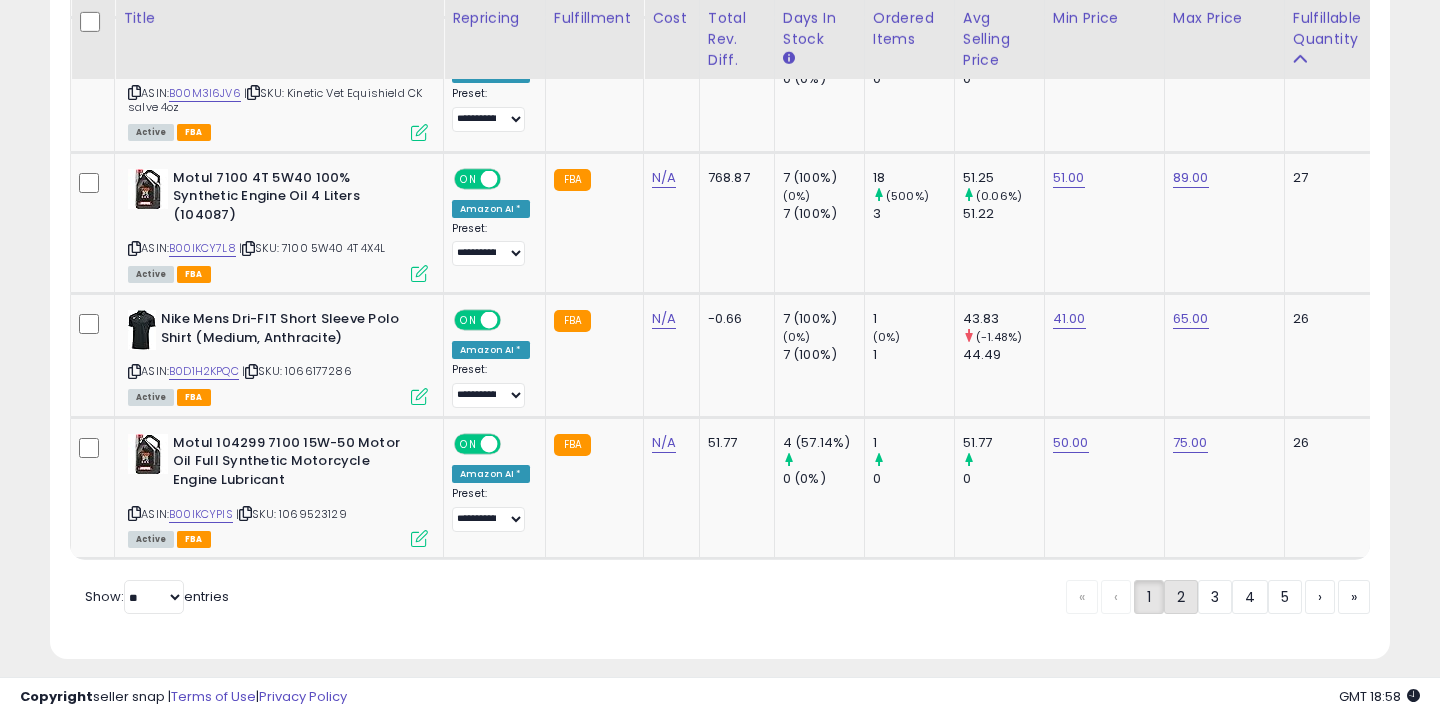 click on "2" 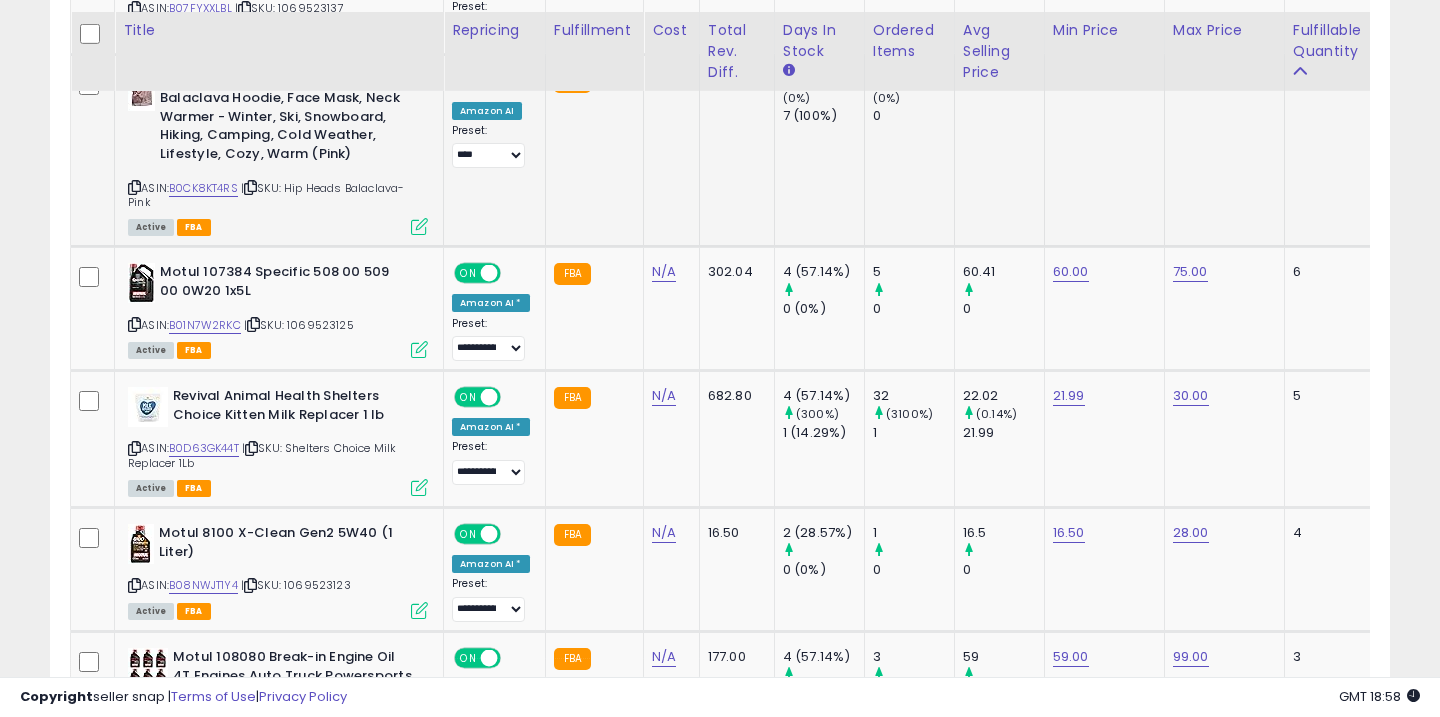 scroll, scrollTop: 3981, scrollLeft: 0, axis: vertical 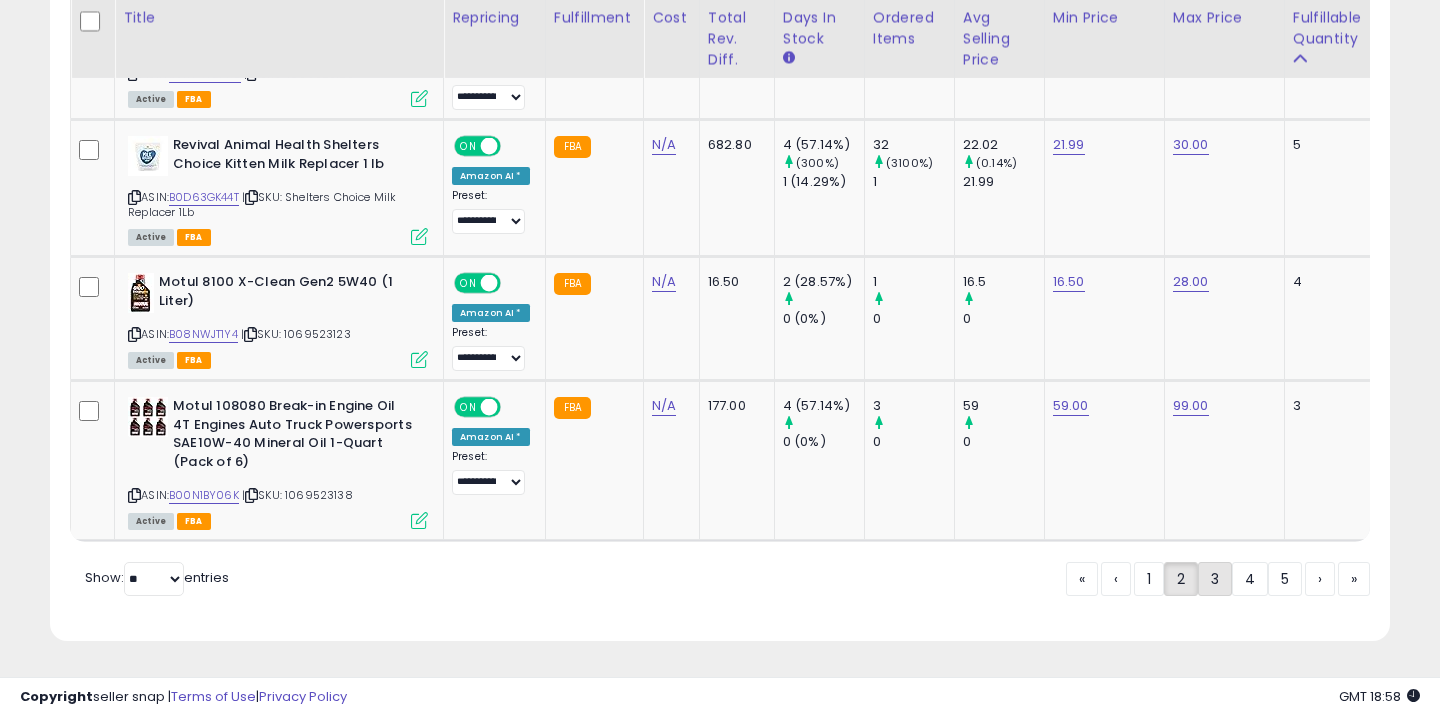 click on "3" 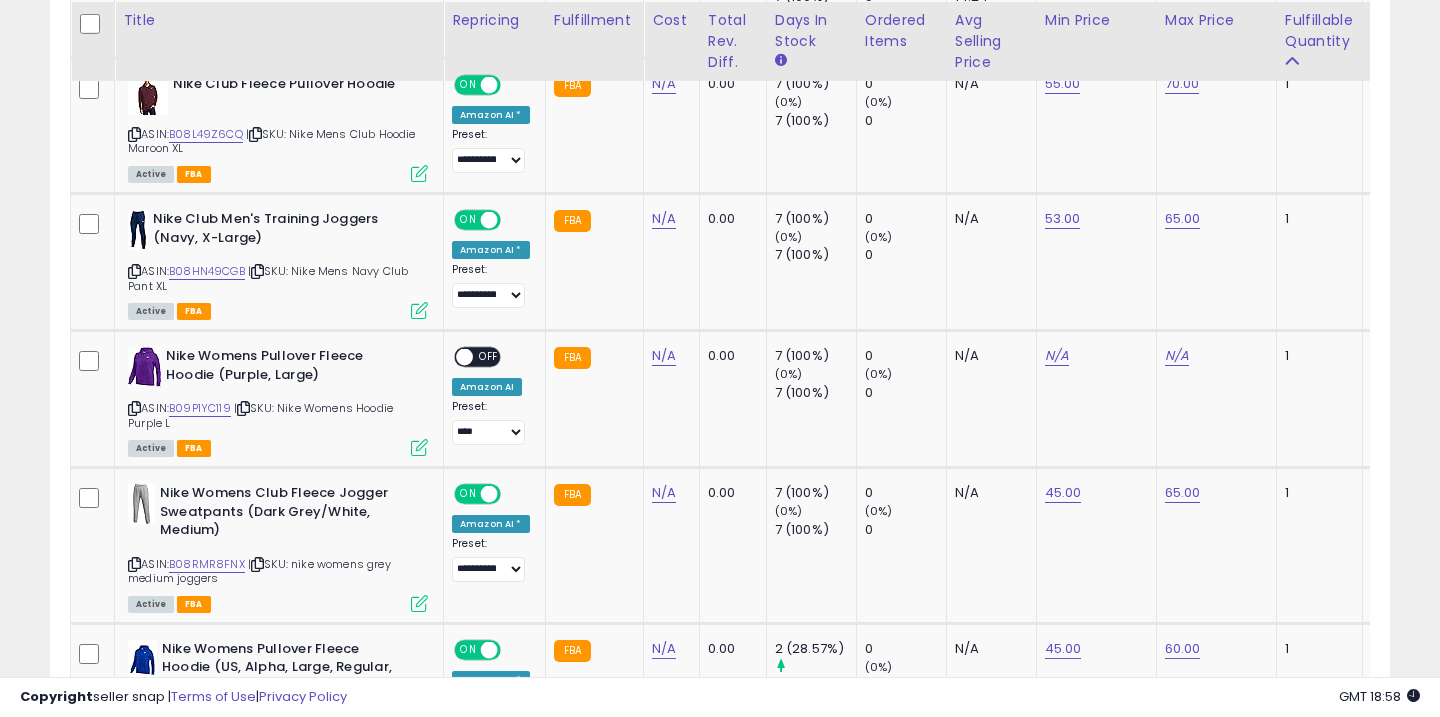 scroll, scrollTop: 1795, scrollLeft: 0, axis: vertical 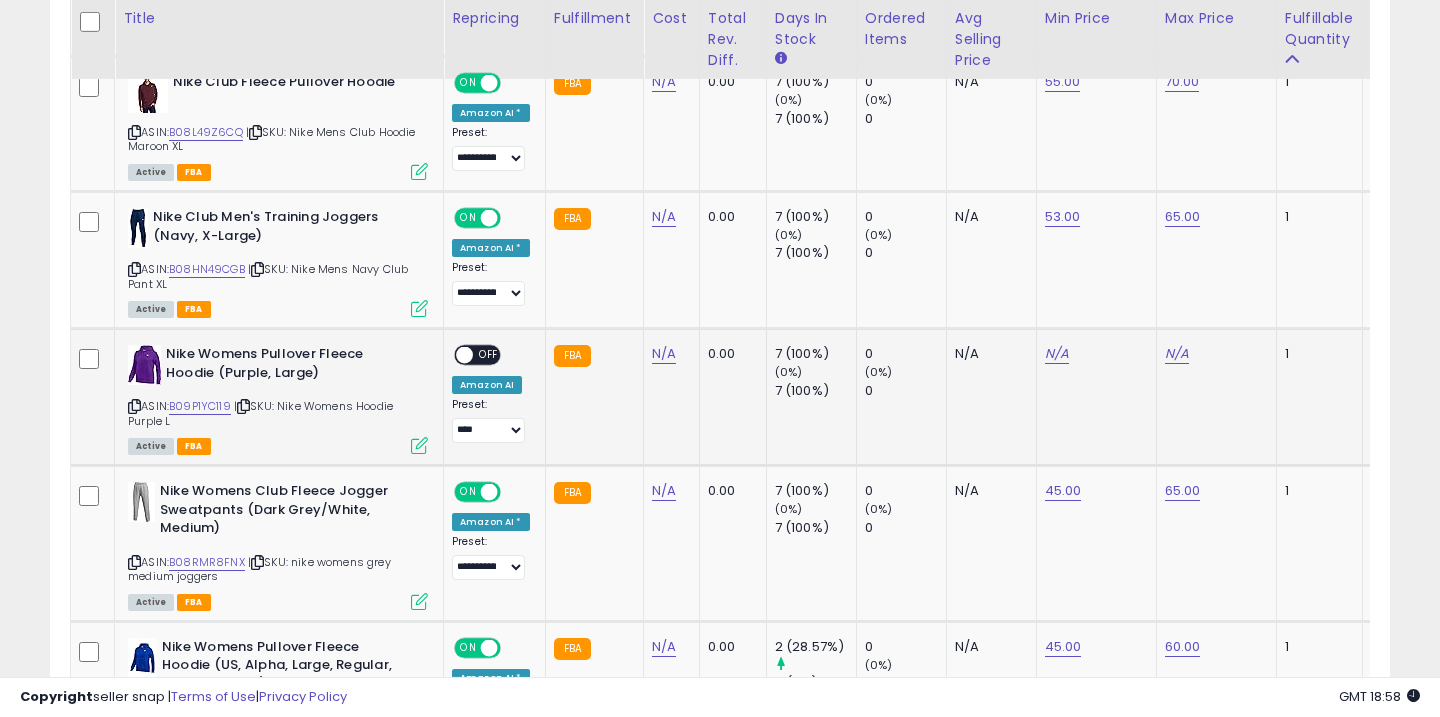 click on "N/A" 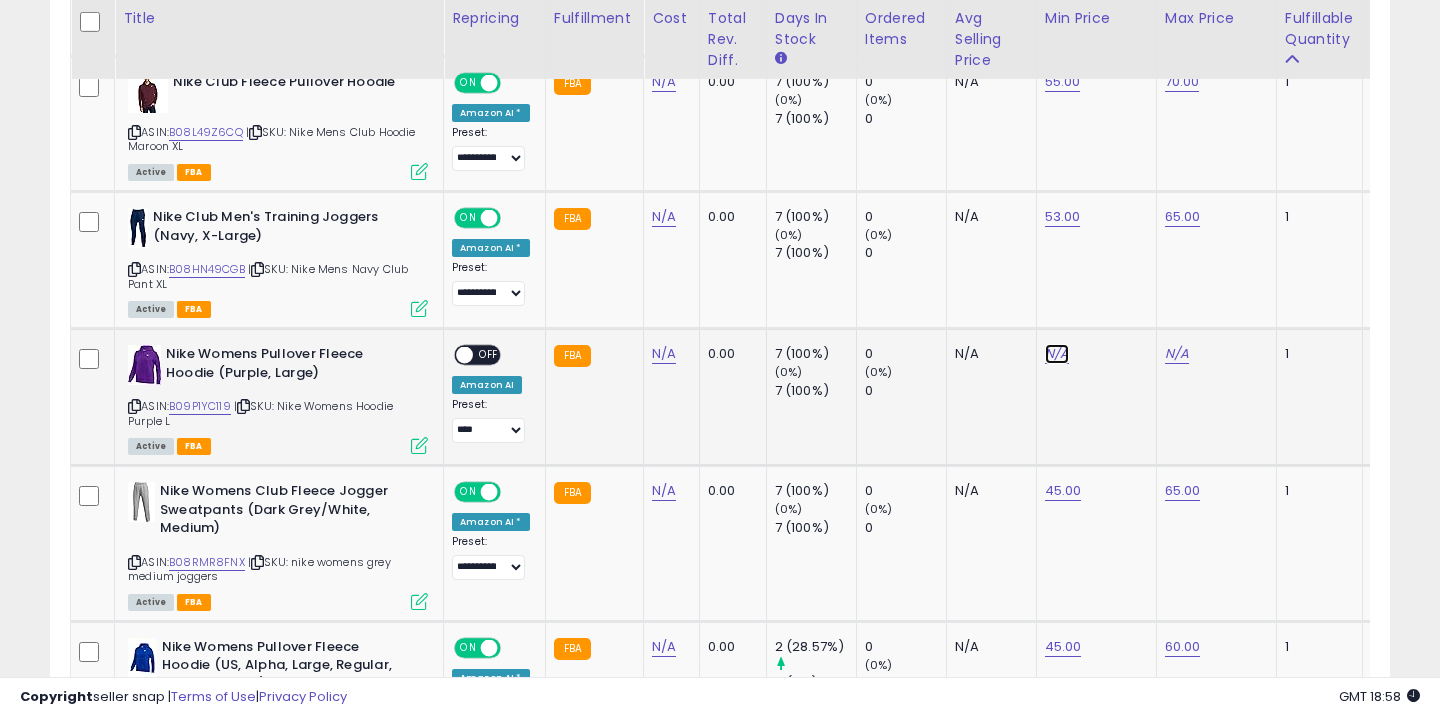 click on "N/A" at bounding box center [1057, 354] 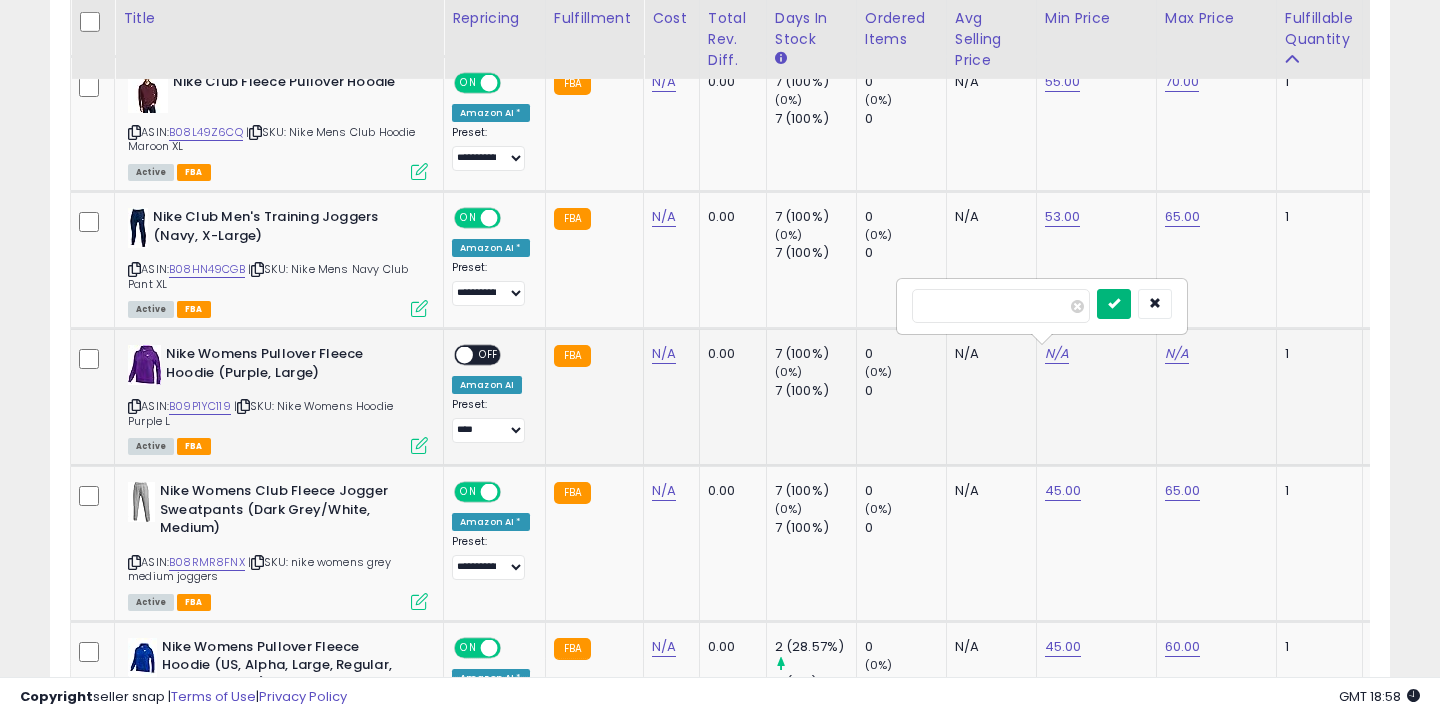 type on "**" 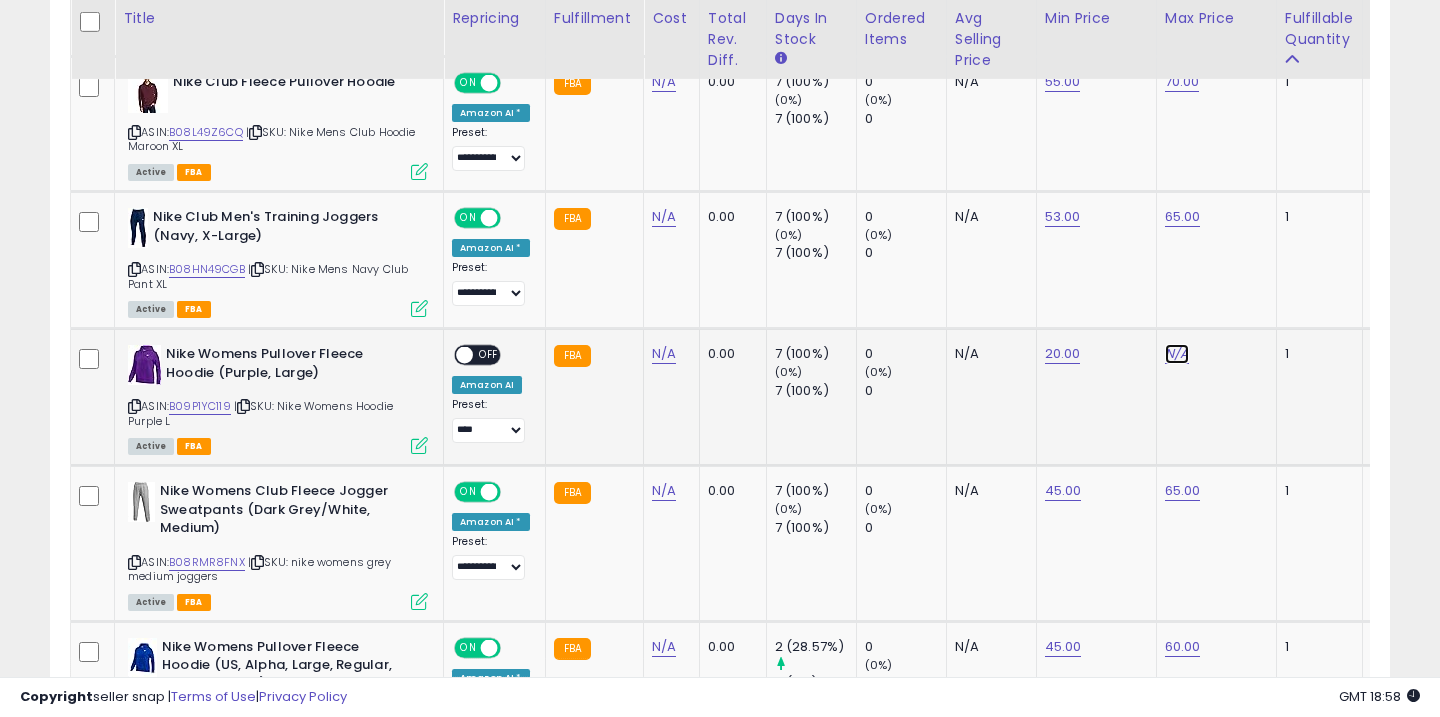 click on "N/A" at bounding box center [1177, 354] 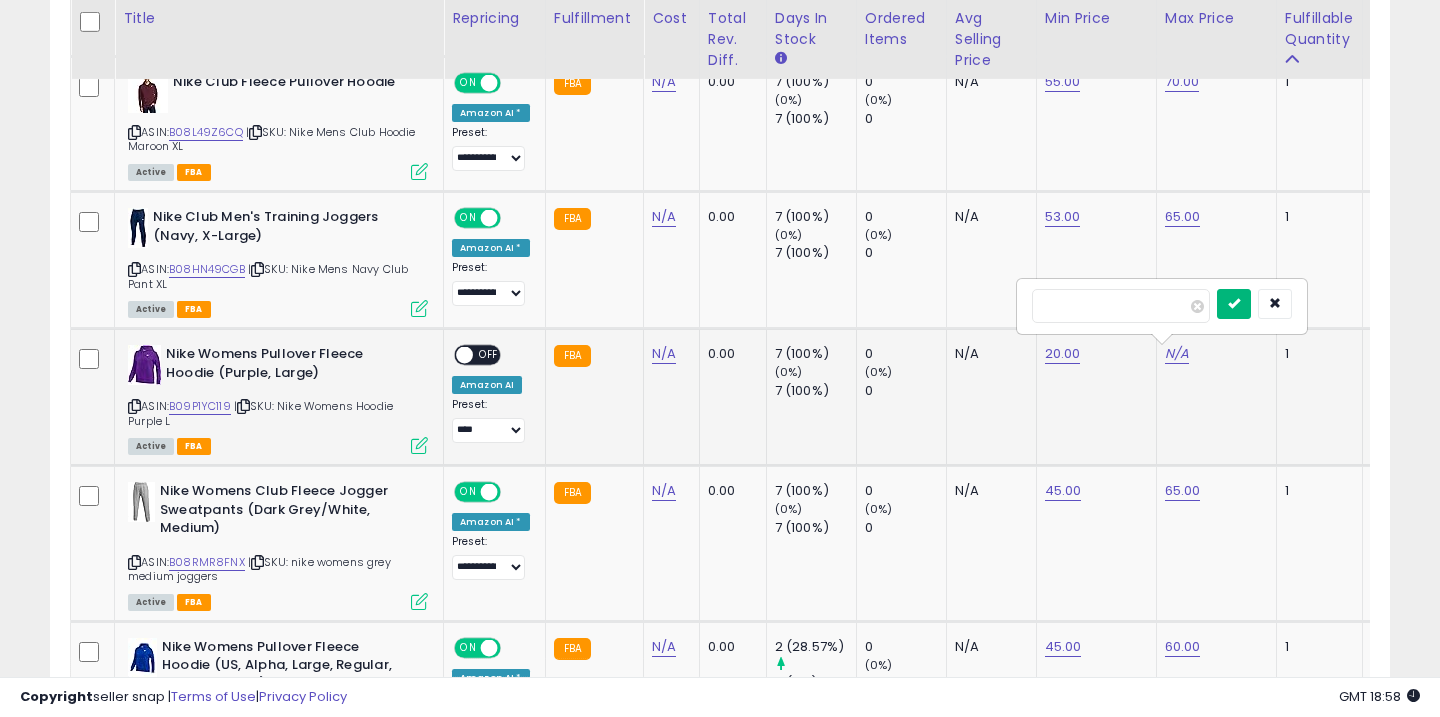 type on "**" 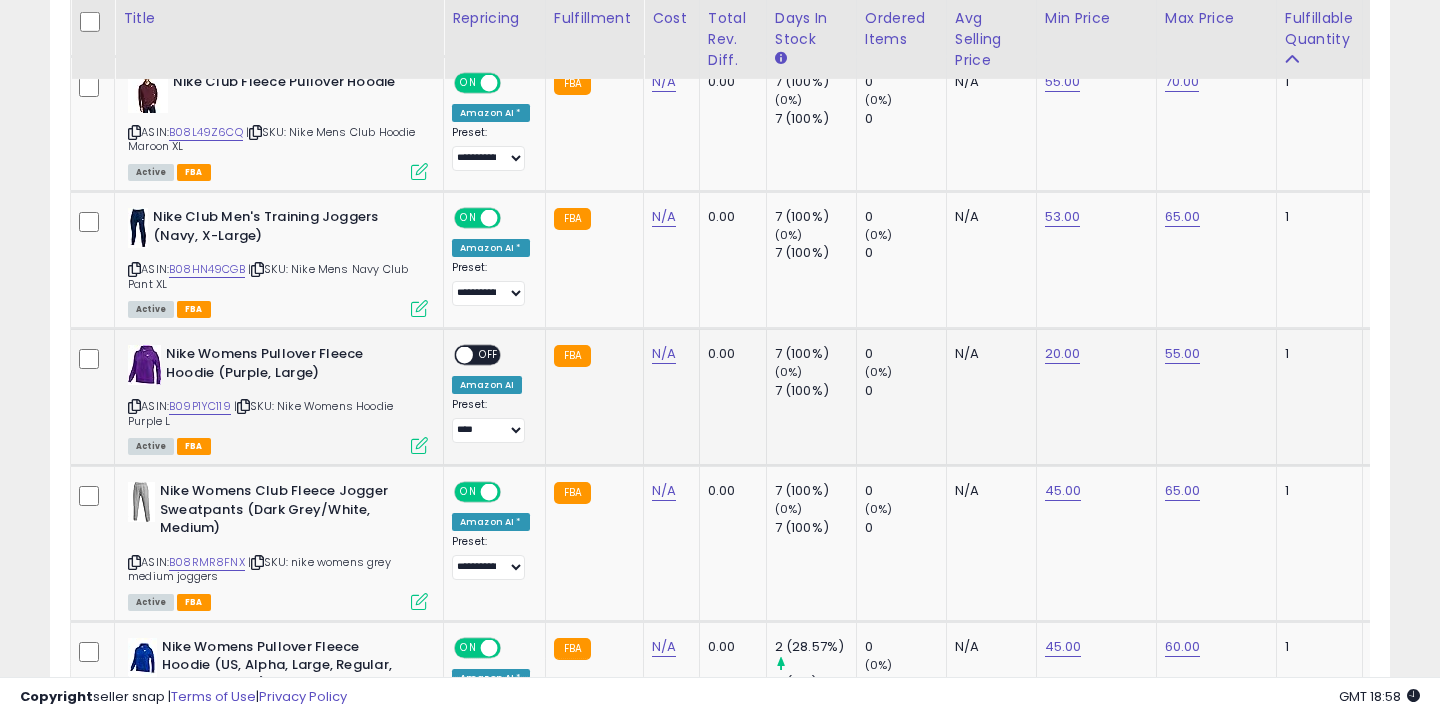 click on "OFF" at bounding box center [489, 355] 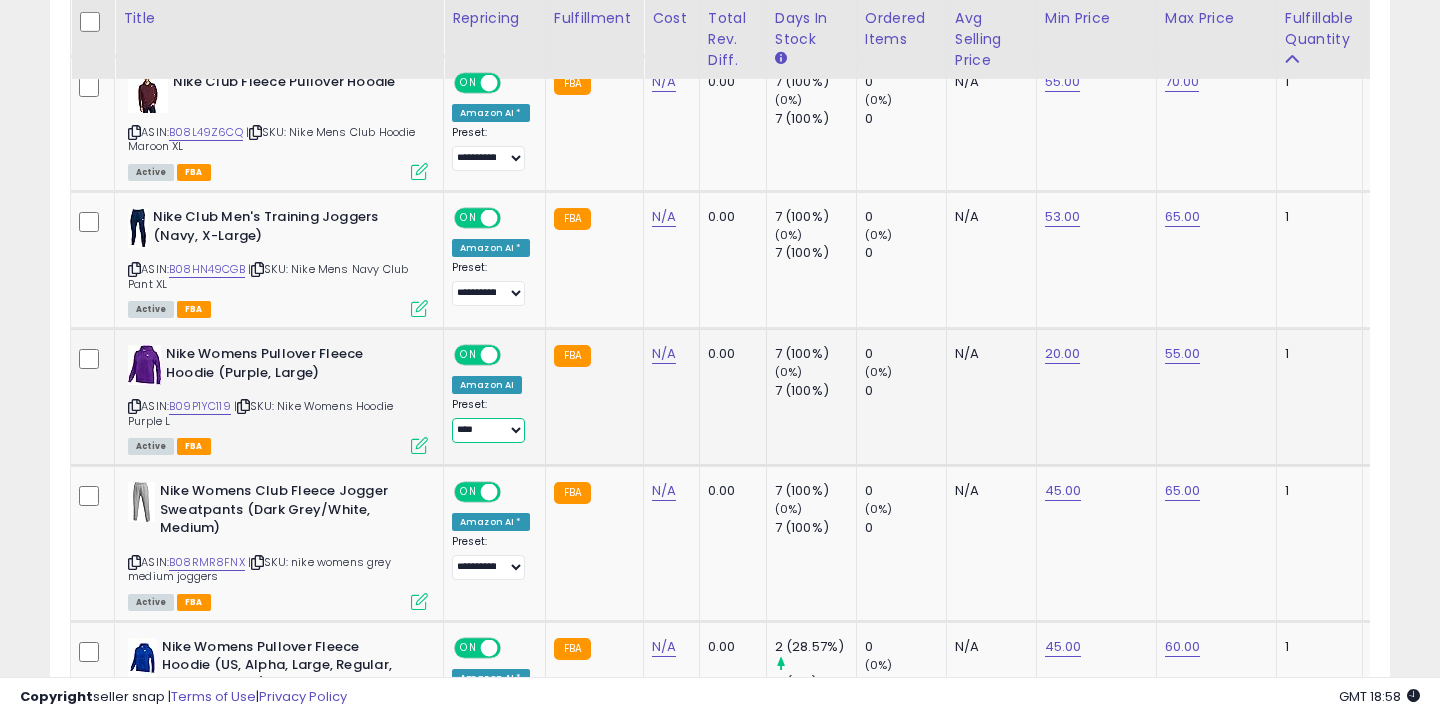 click on "**********" at bounding box center [488, 430] 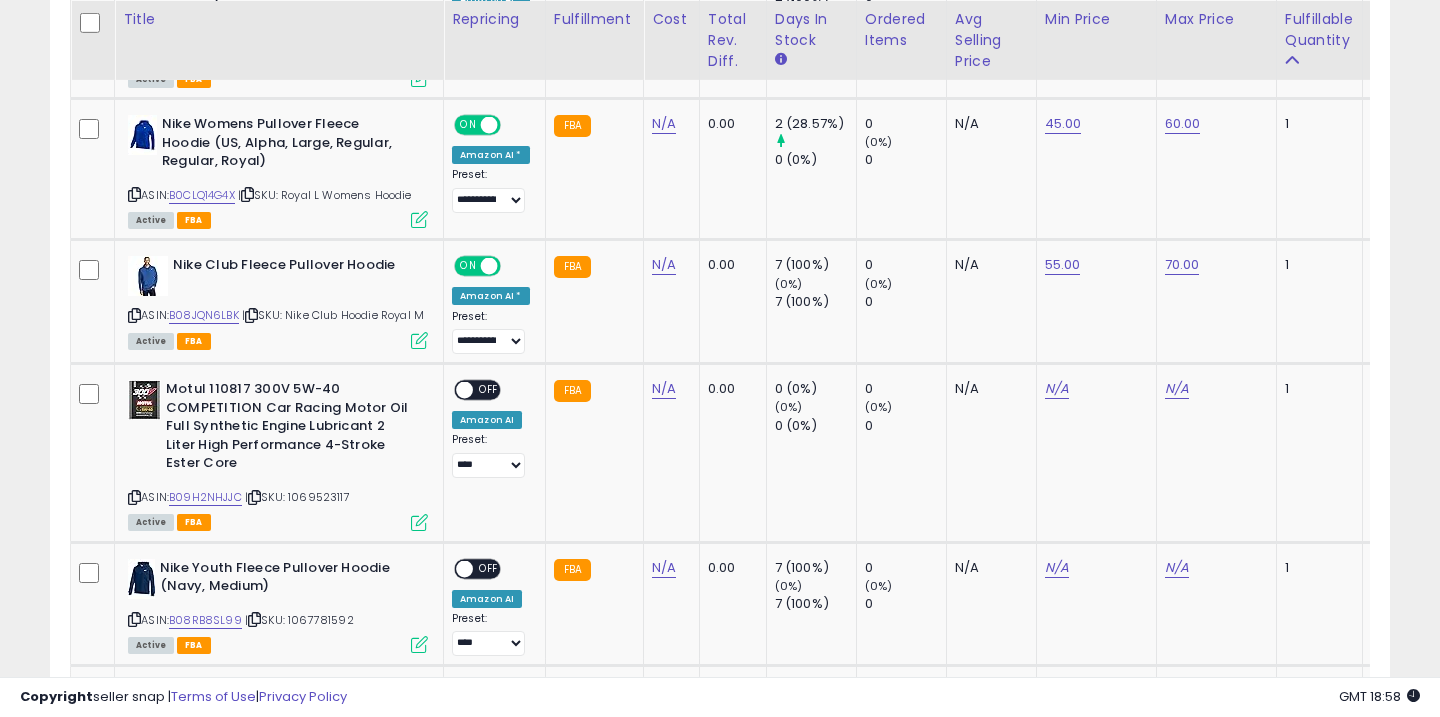 scroll, scrollTop: 2320, scrollLeft: 0, axis: vertical 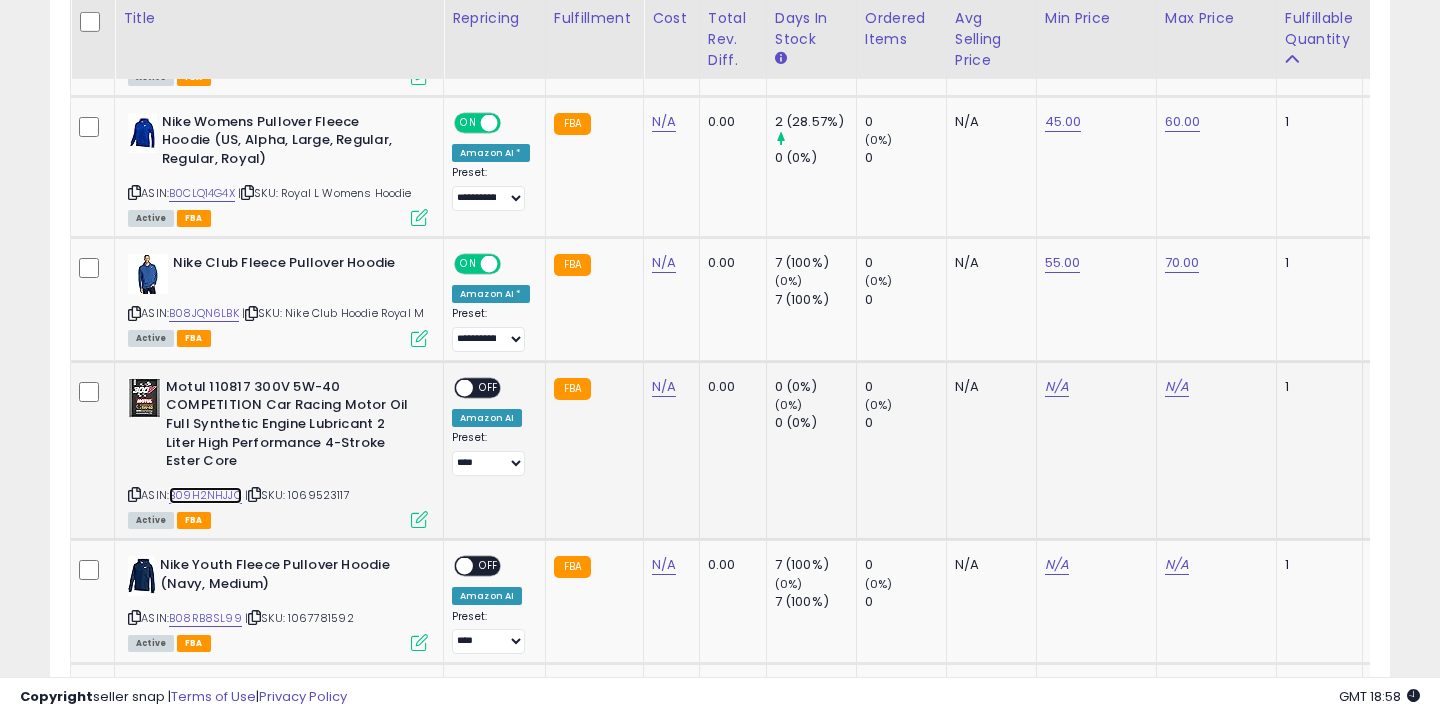 click on "B09H2NHJJC" at bounding box center [205, 495] 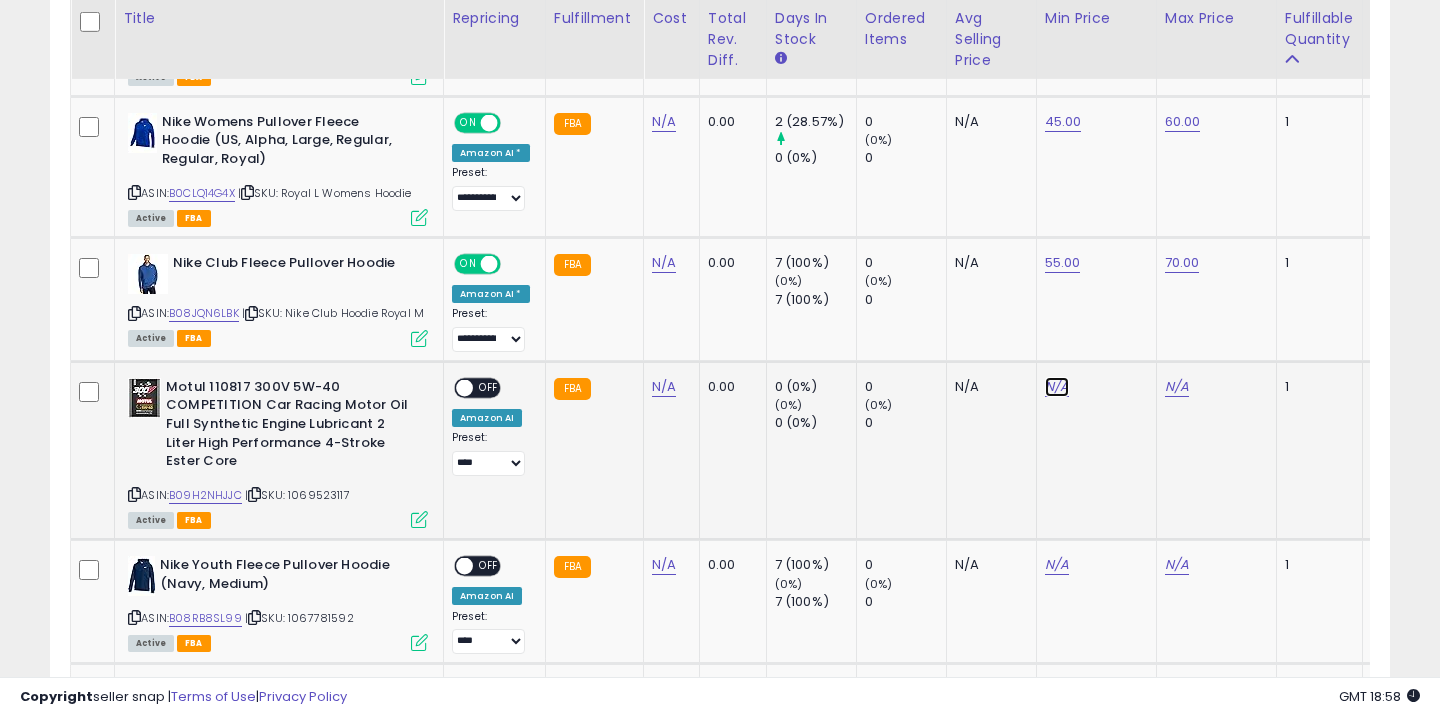 click on "N/A" at bounding box center (1057, 387) 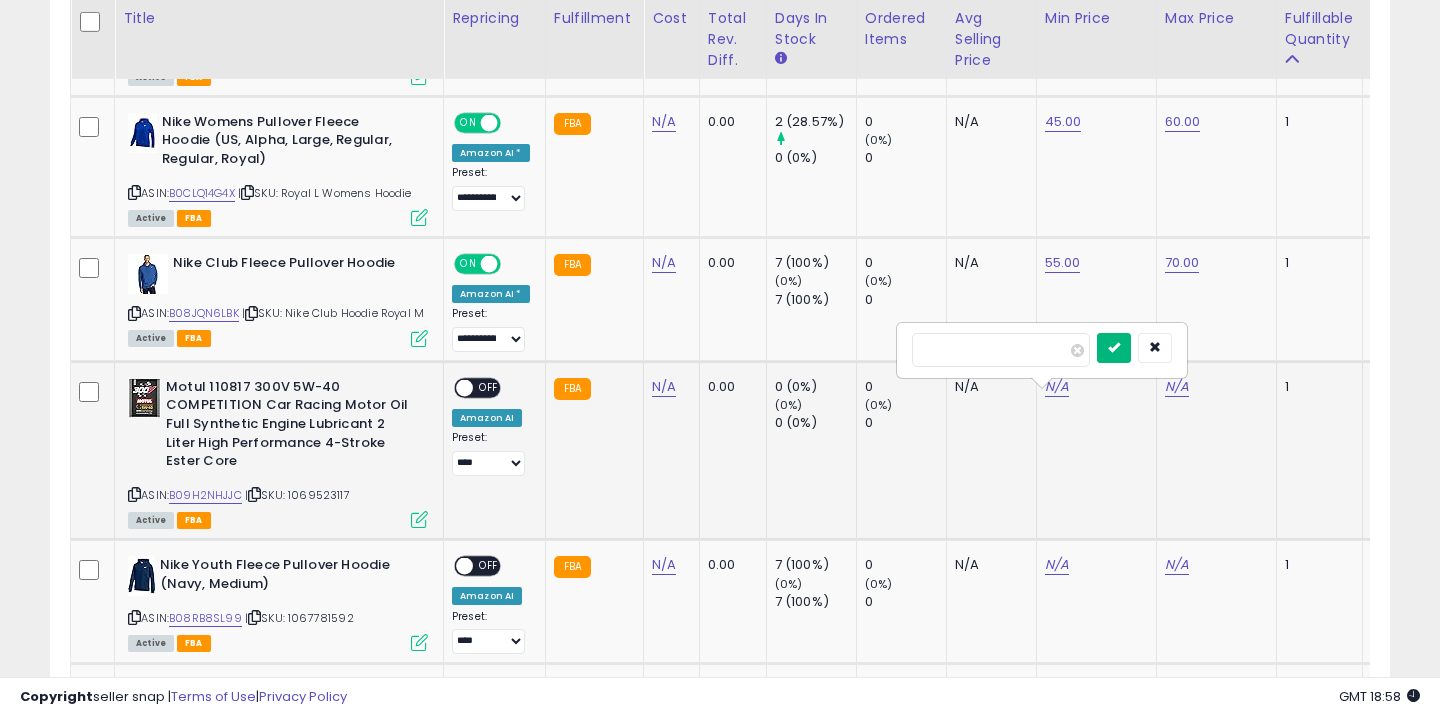 type on "**" 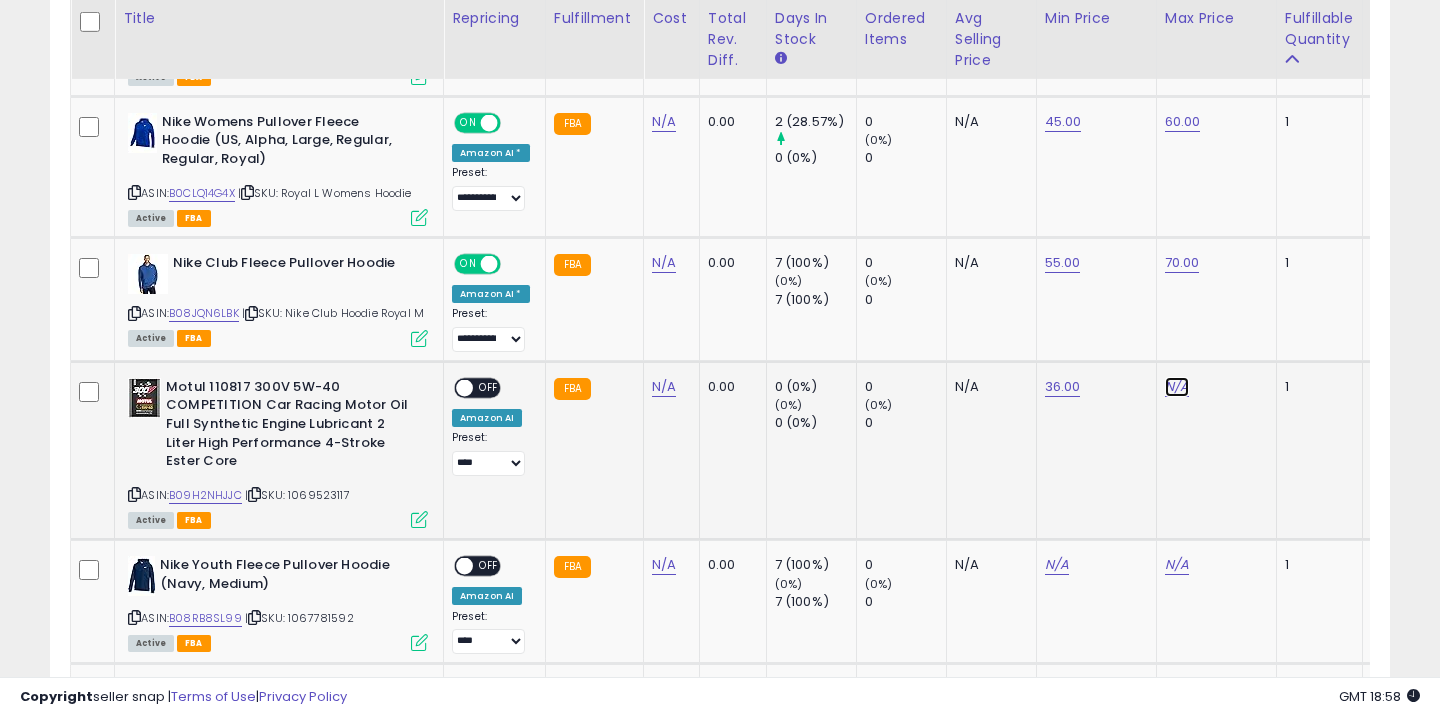 click on "N/A" at bounding box center [1177, 387] 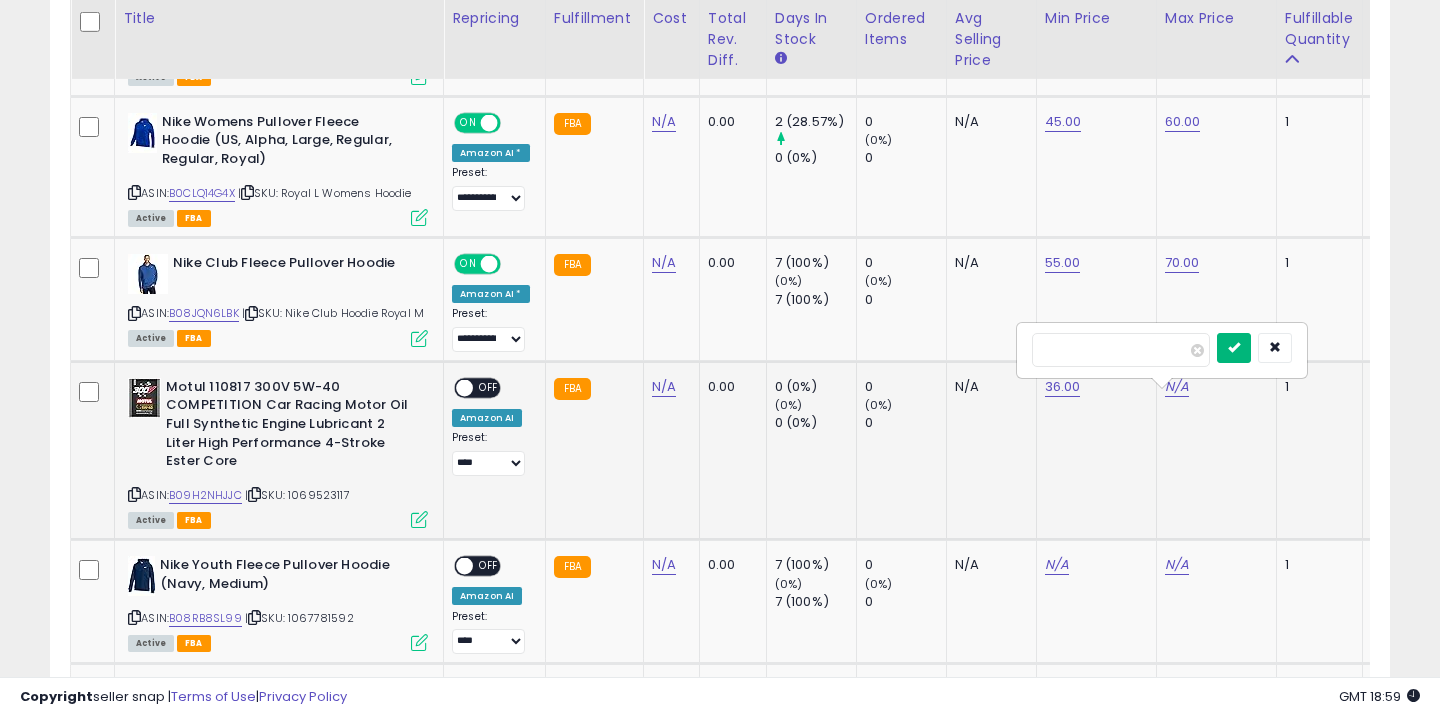 type on "**" 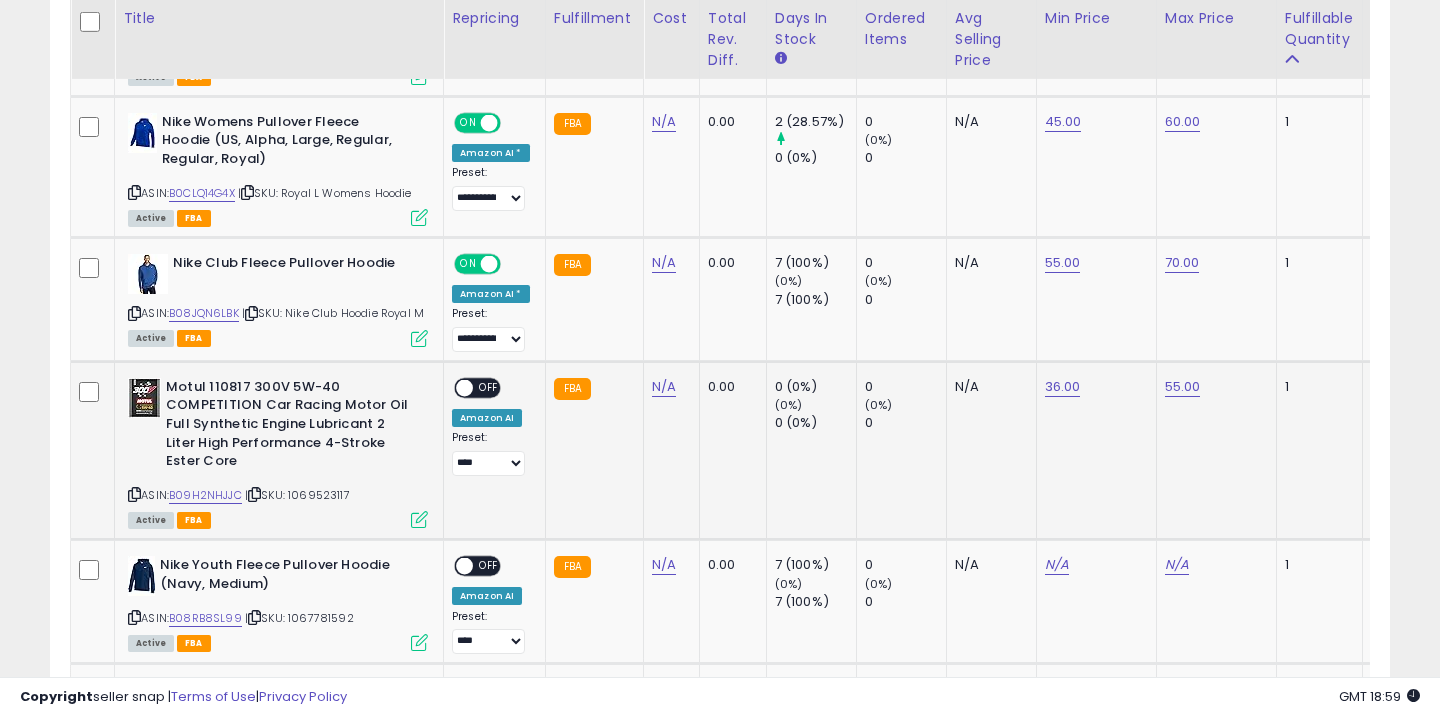 click on "OFF" at bounding box center (489, 387) 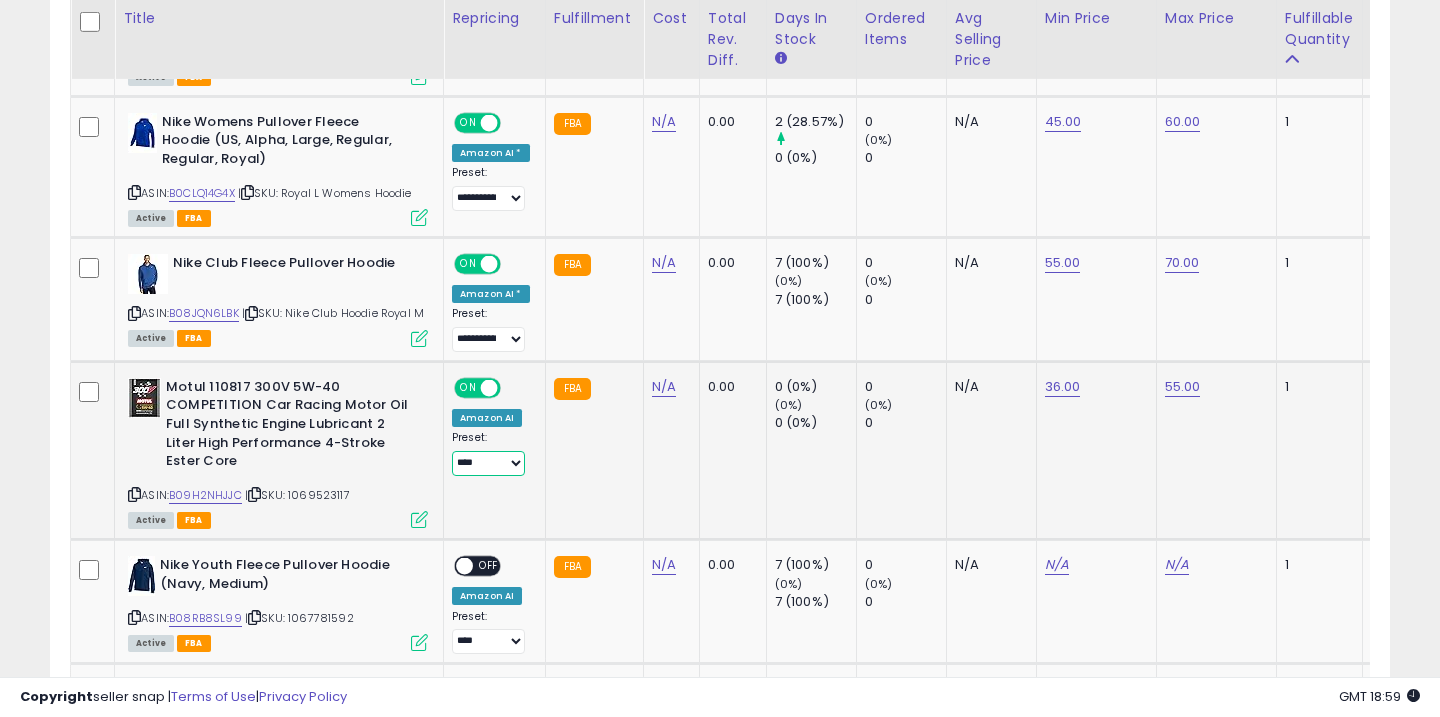 click on "**********" at bounding box center [488, 463] 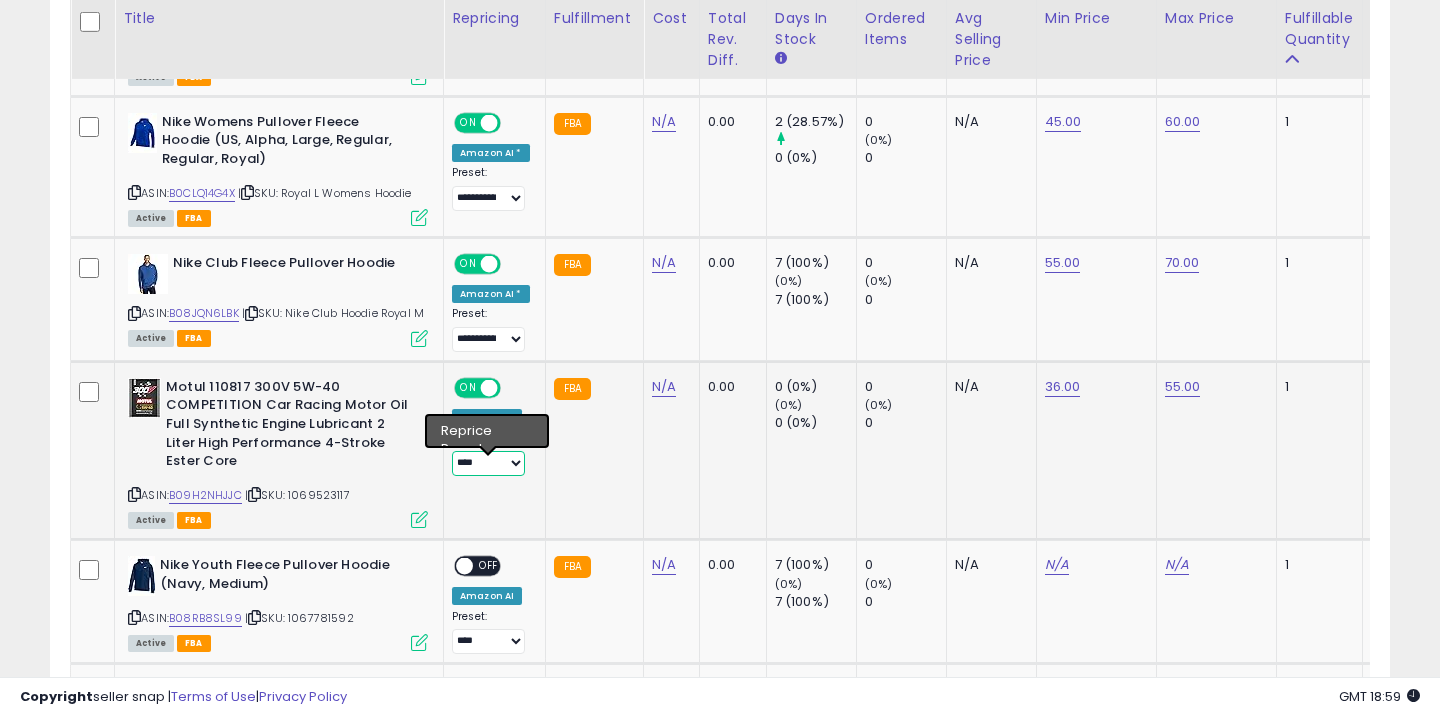 select on "**********" 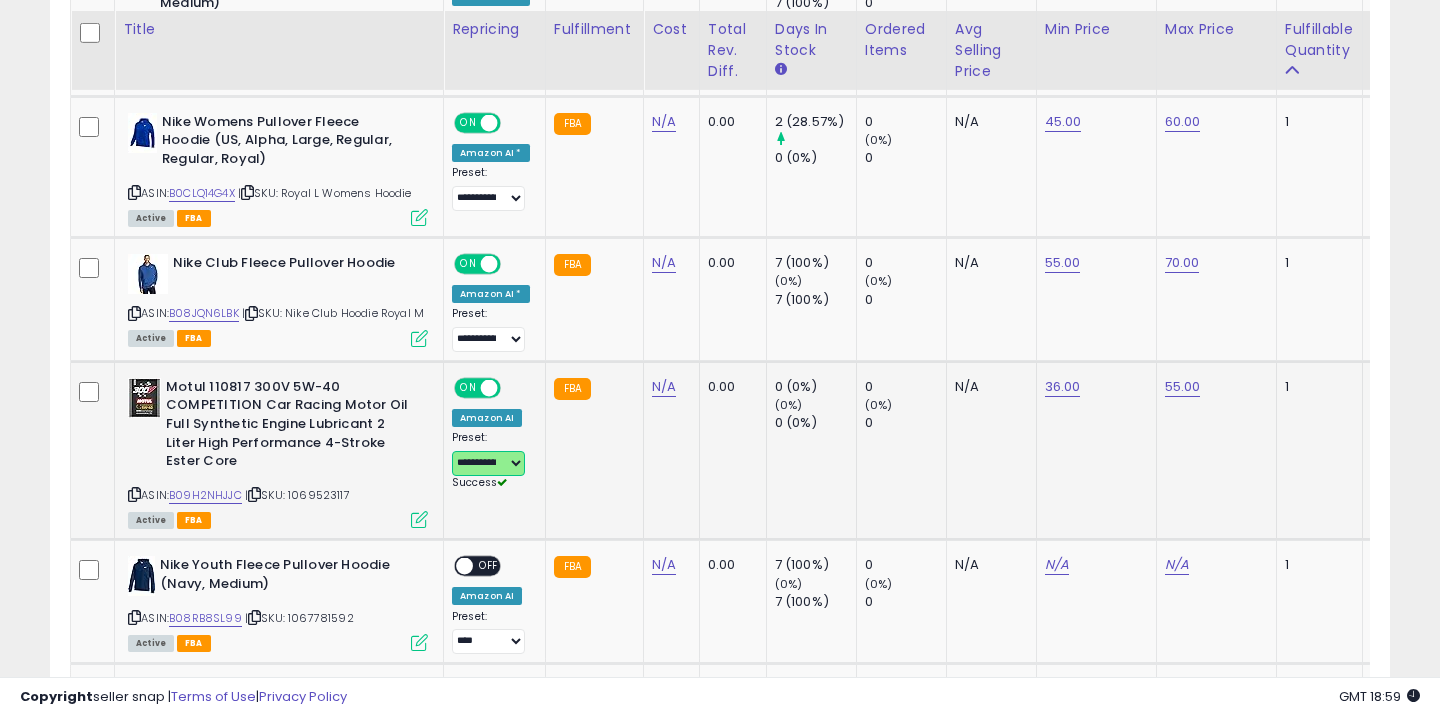 scroll, scrollTop: 2516, scrollLeft: 0, axis: vertical 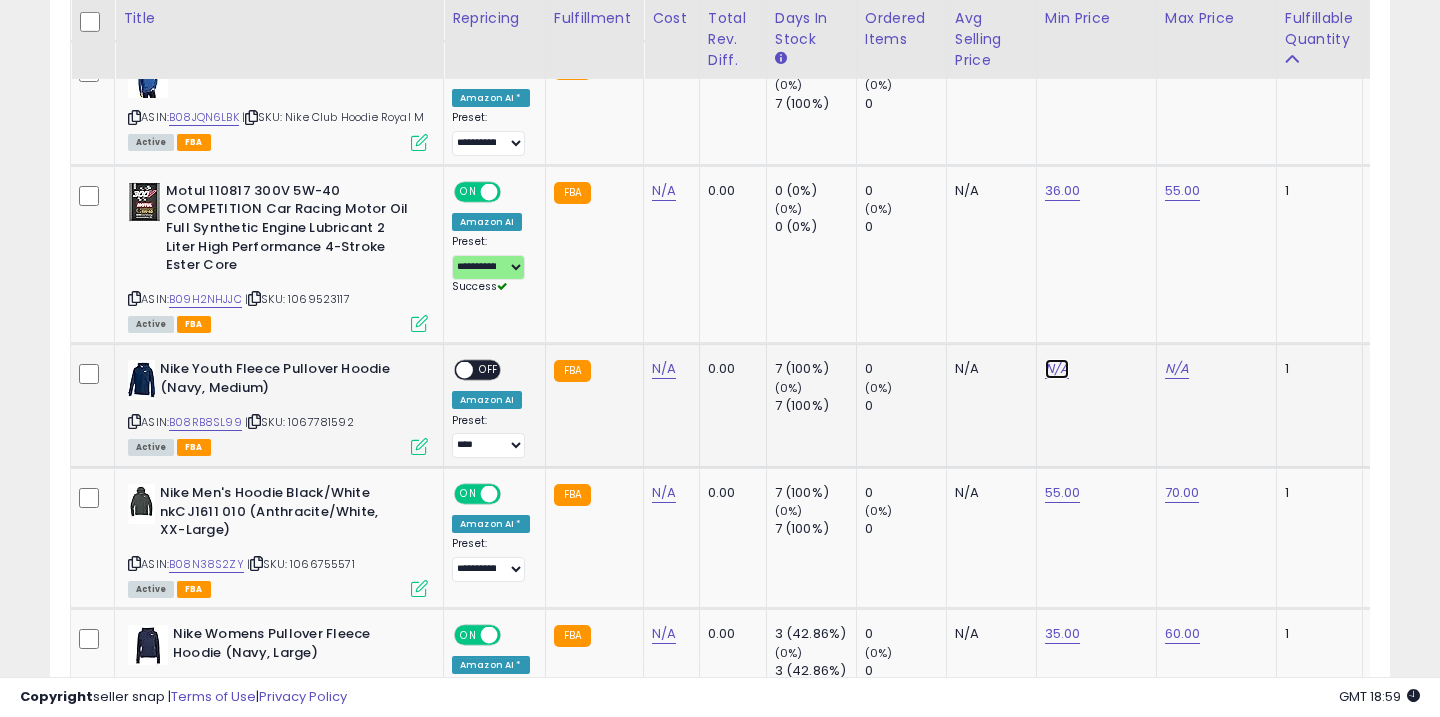 click on "N/A" at bounding box center [1057, 369] 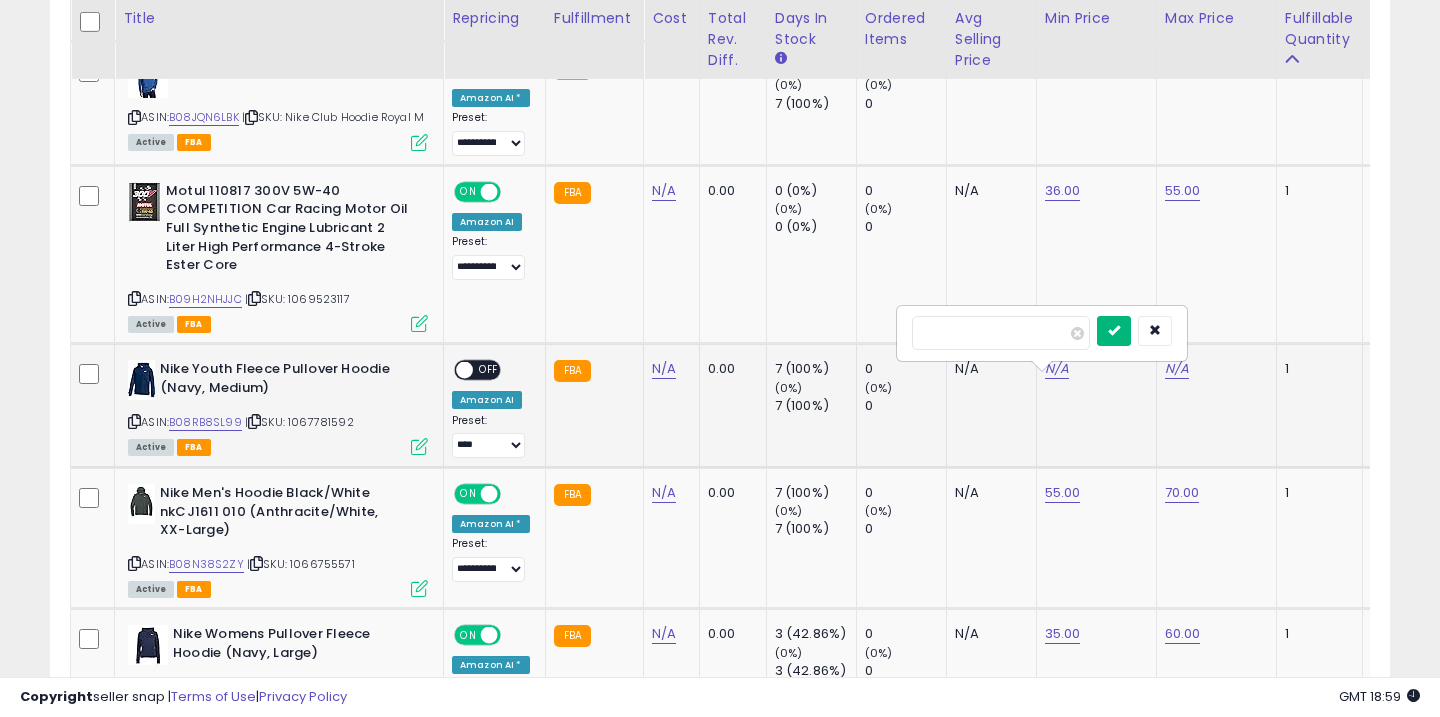 type on "**" 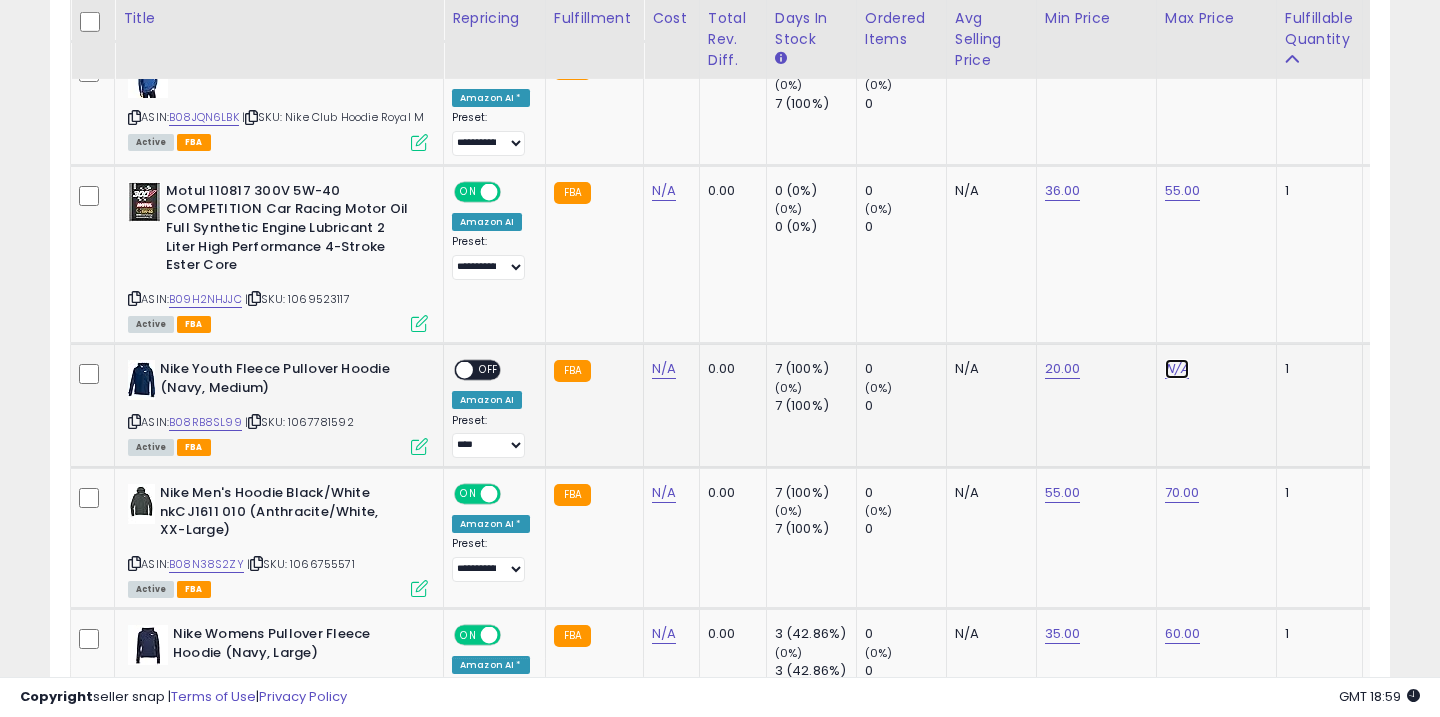 click on "N/A" at bounding box center [1177, 369] 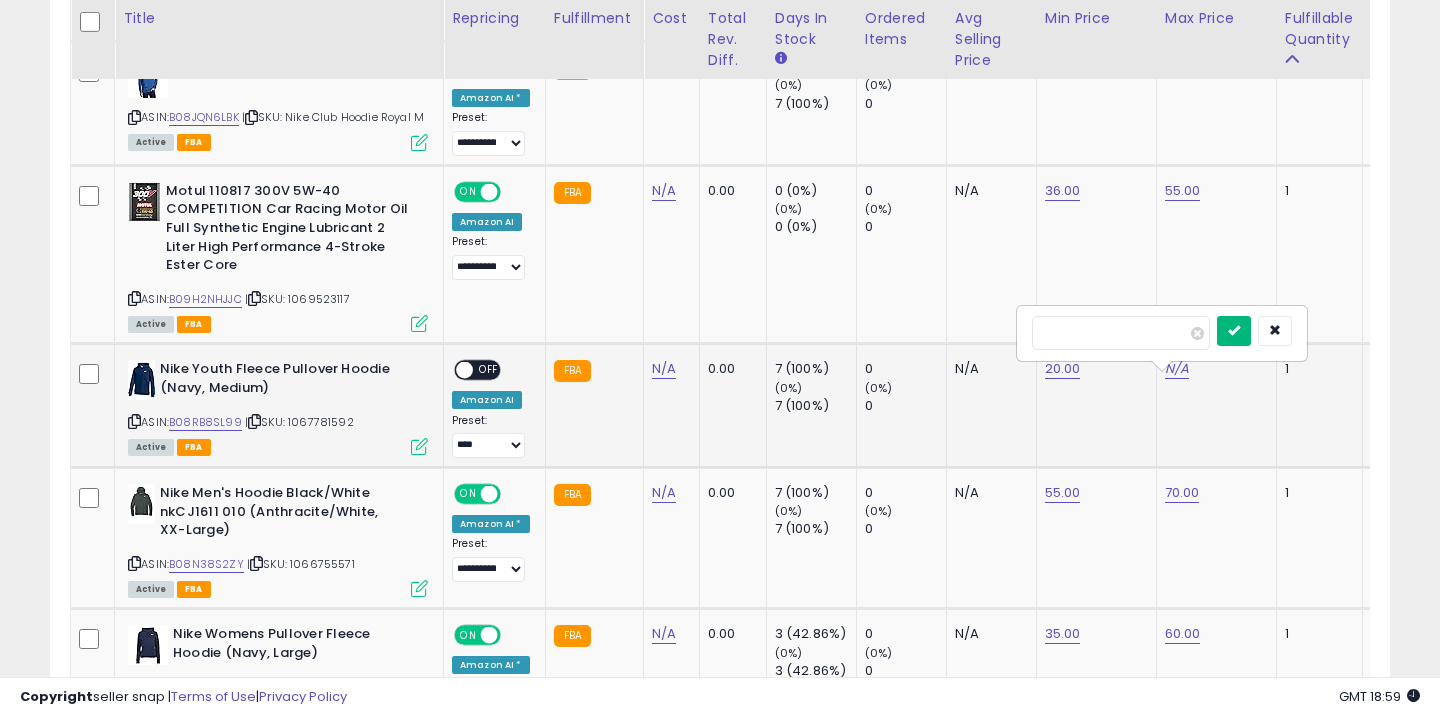 type on "**" 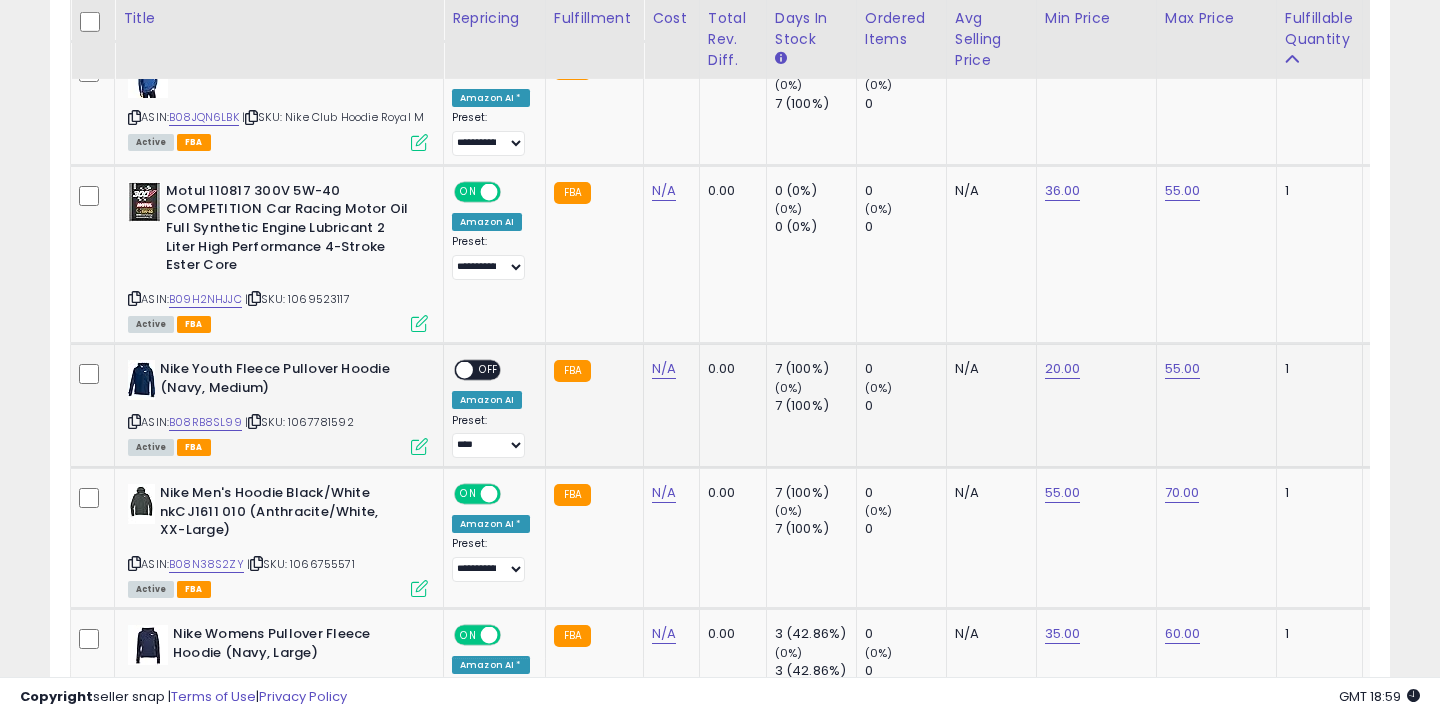 click on "OFF" at bounding box center (489, 370) 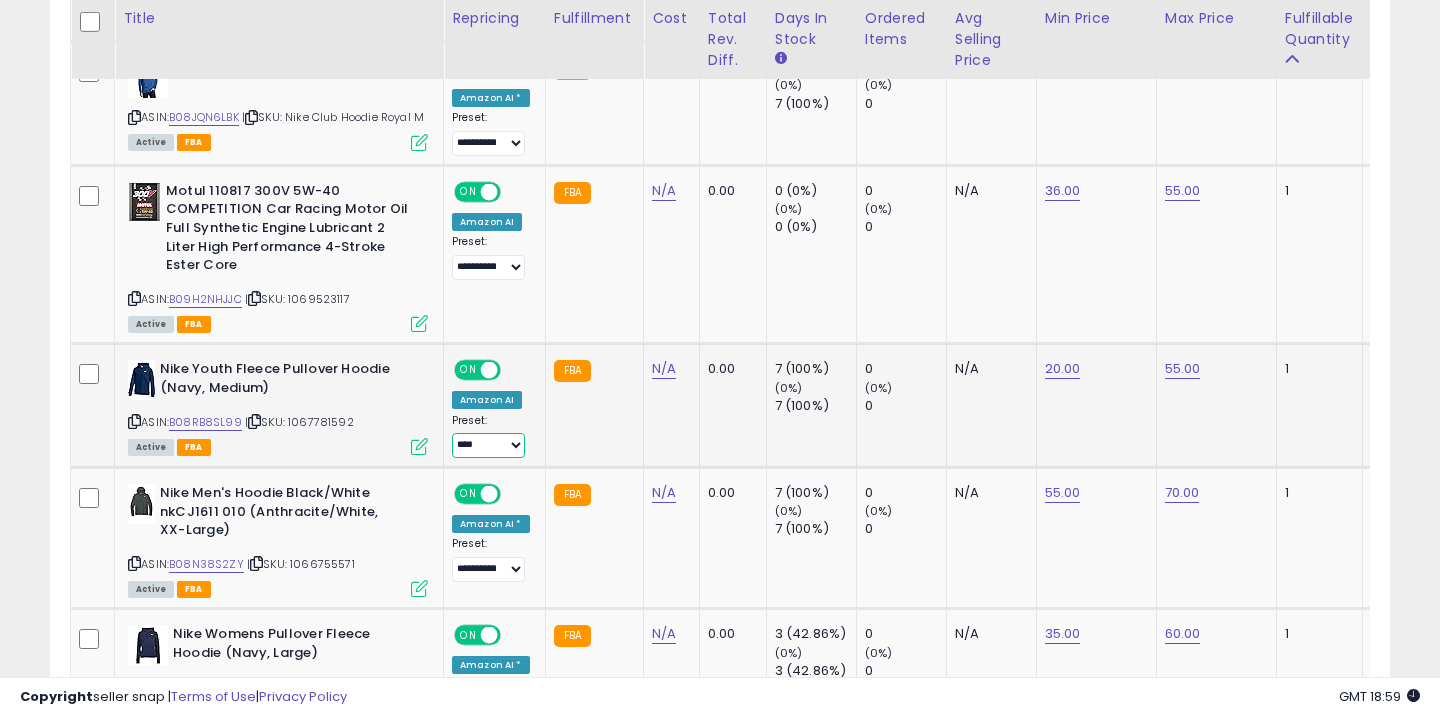 click on "**********" at bounding box center (488, 445) 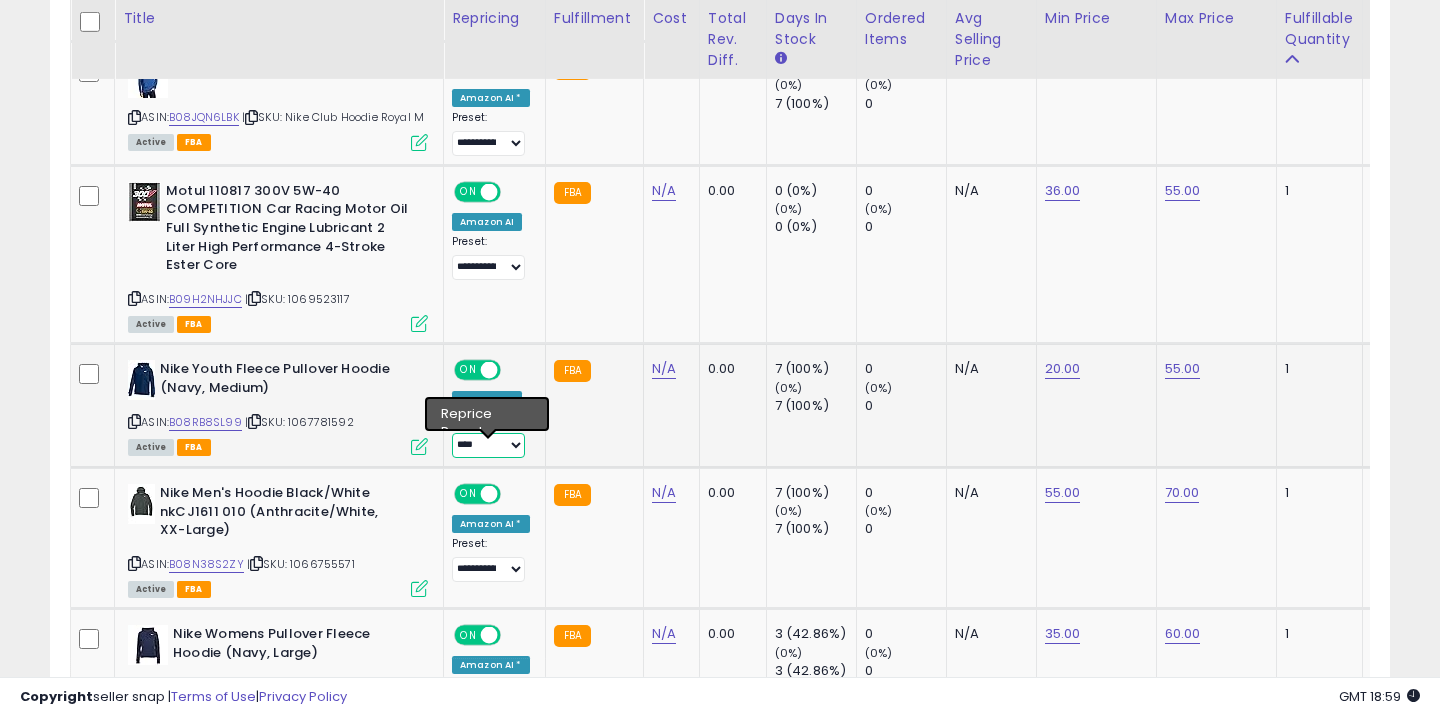 select on "**********" 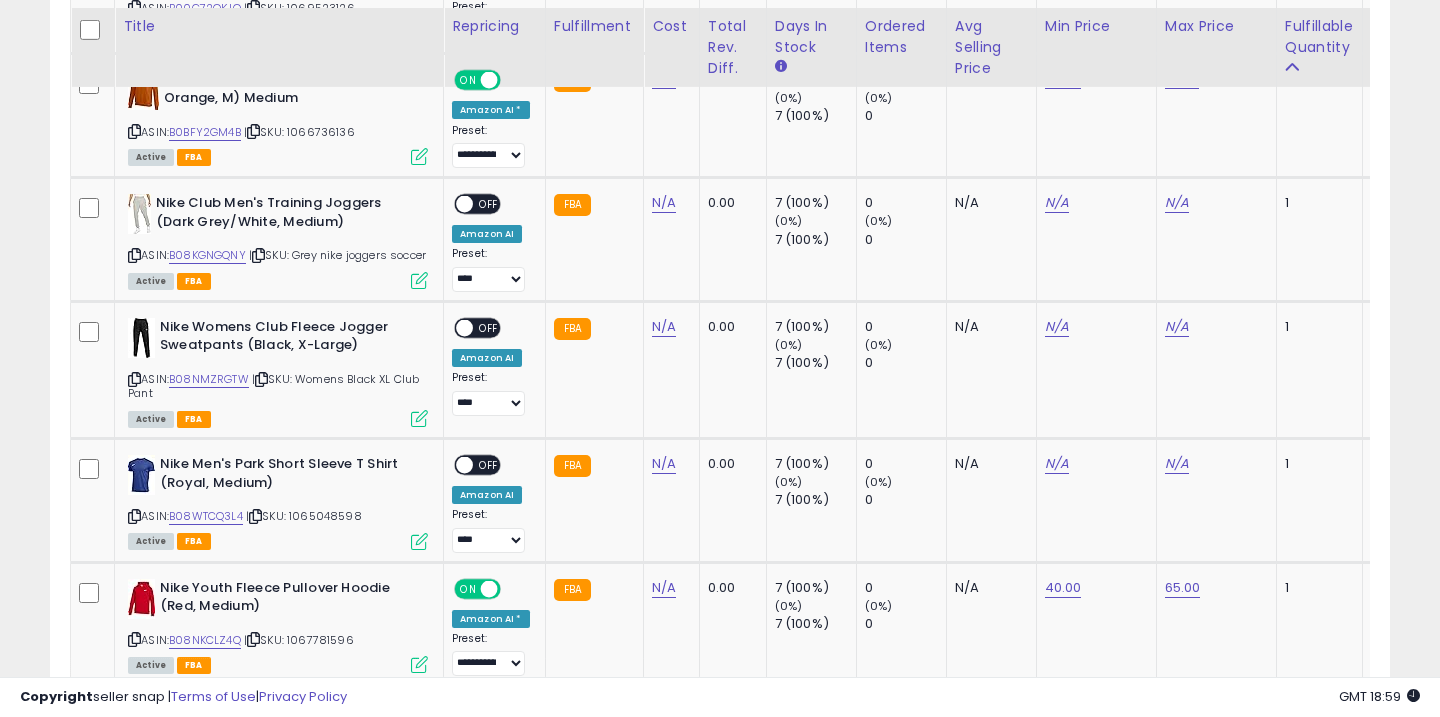 scroll, scrollTop: 3481, scrollLeft: 0, axis: vertical 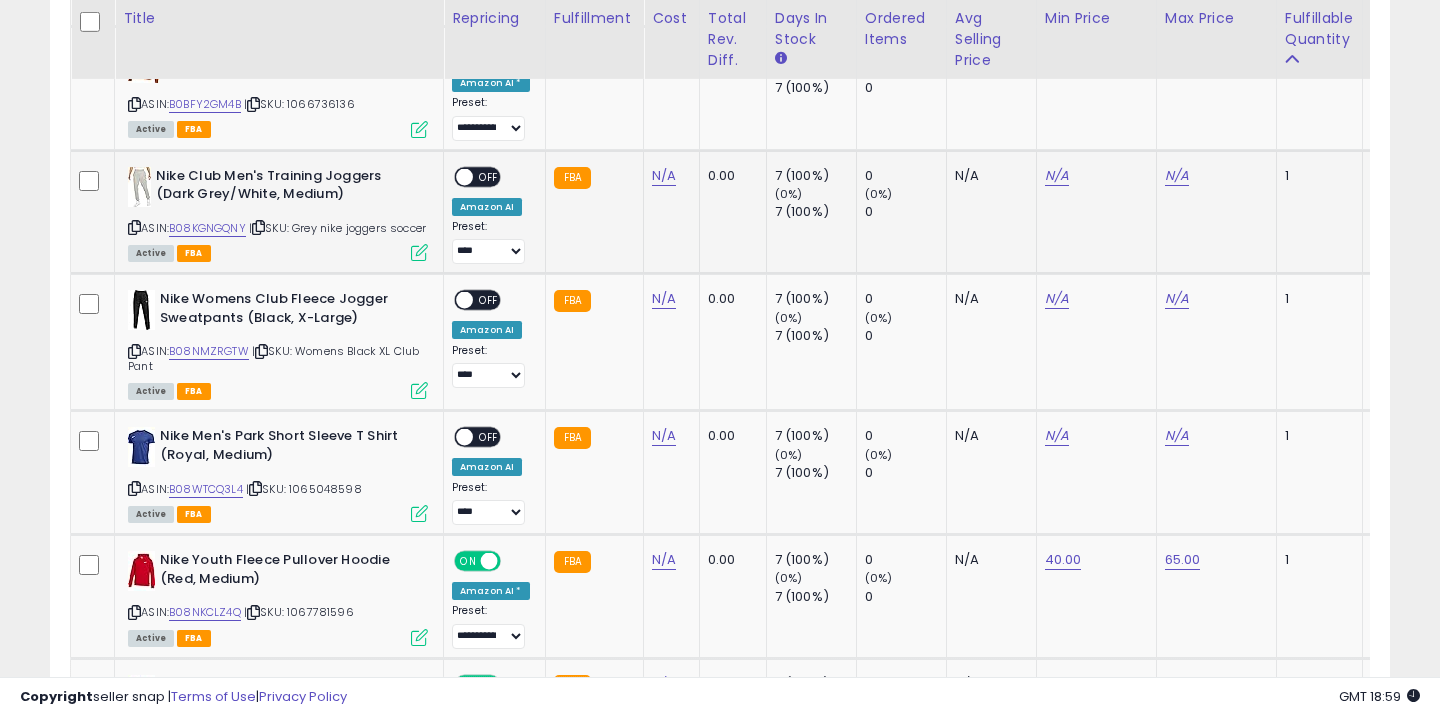 click on "N/A" 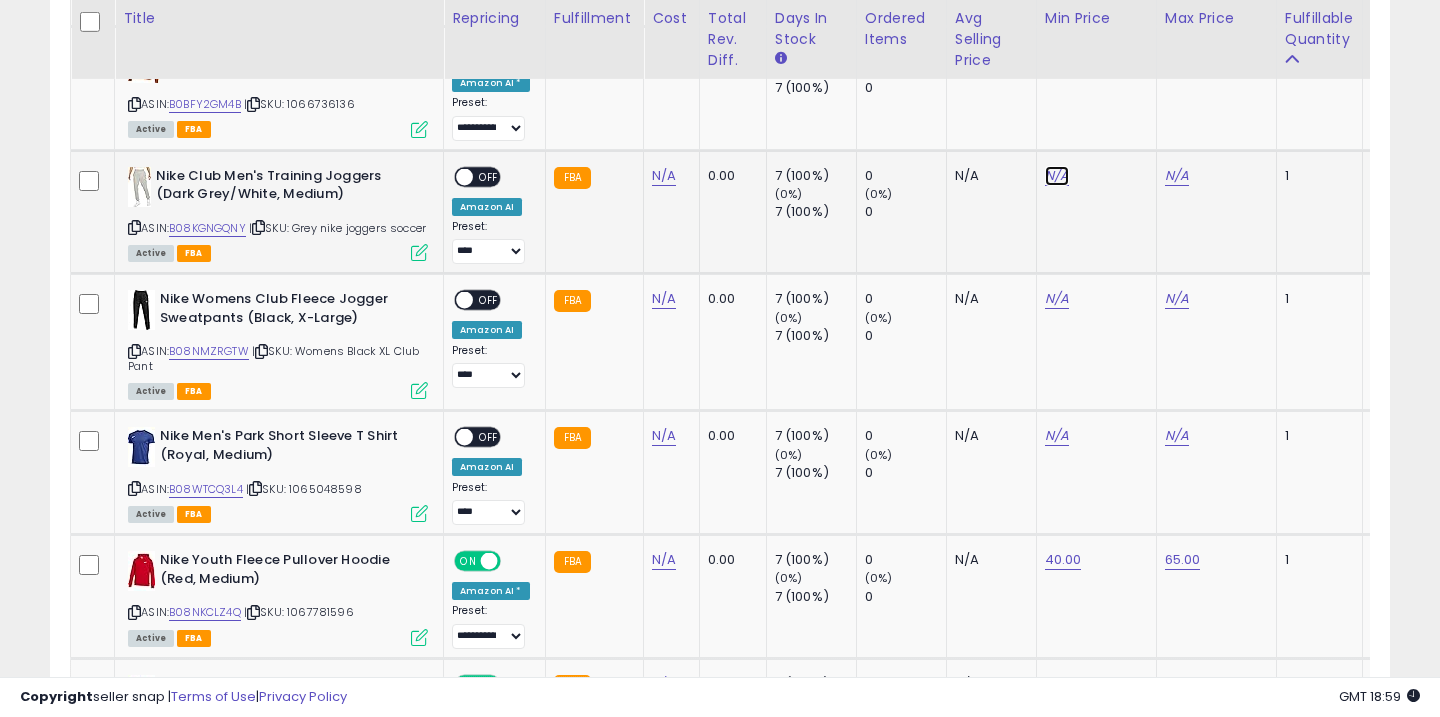 click on "N/A" at bounding box center (1057, 176) 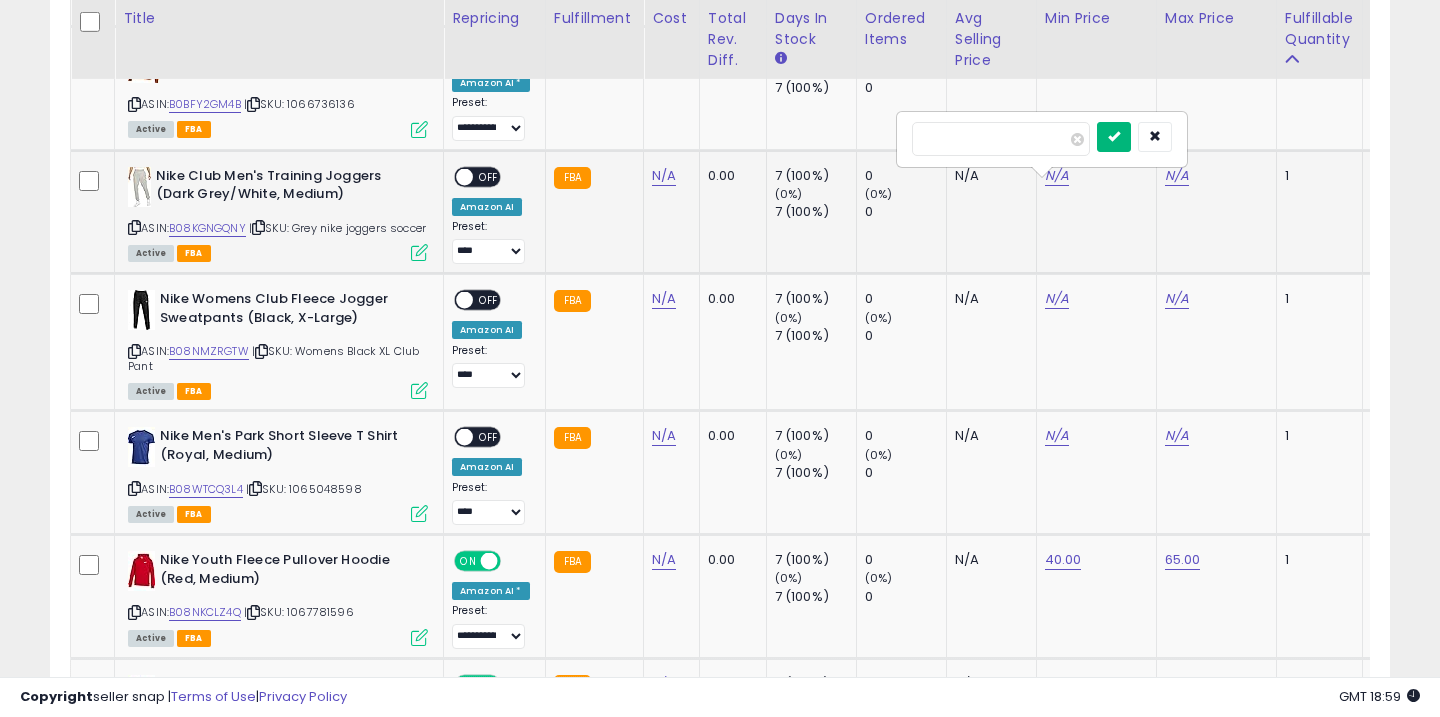 type on "**" 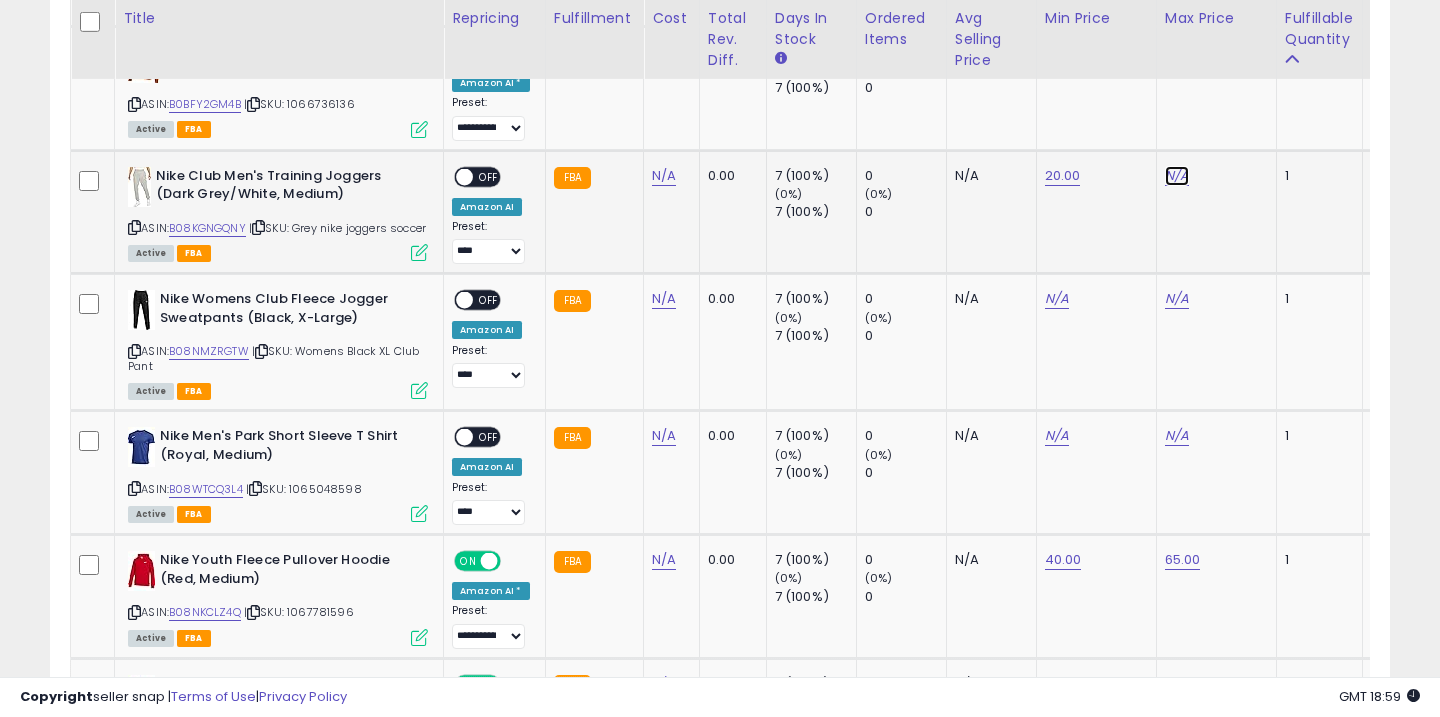 click on "N/A" at bounding box center [1177, 176] 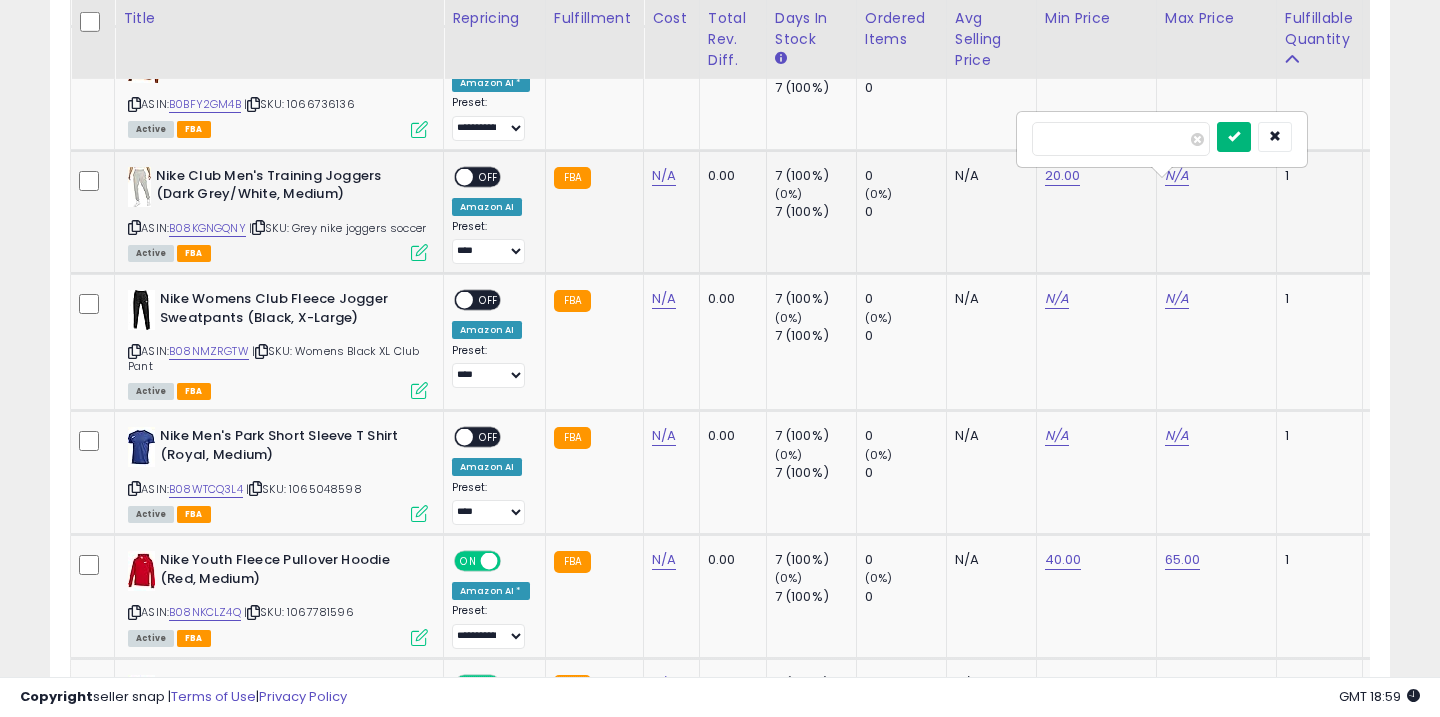 type on "**" 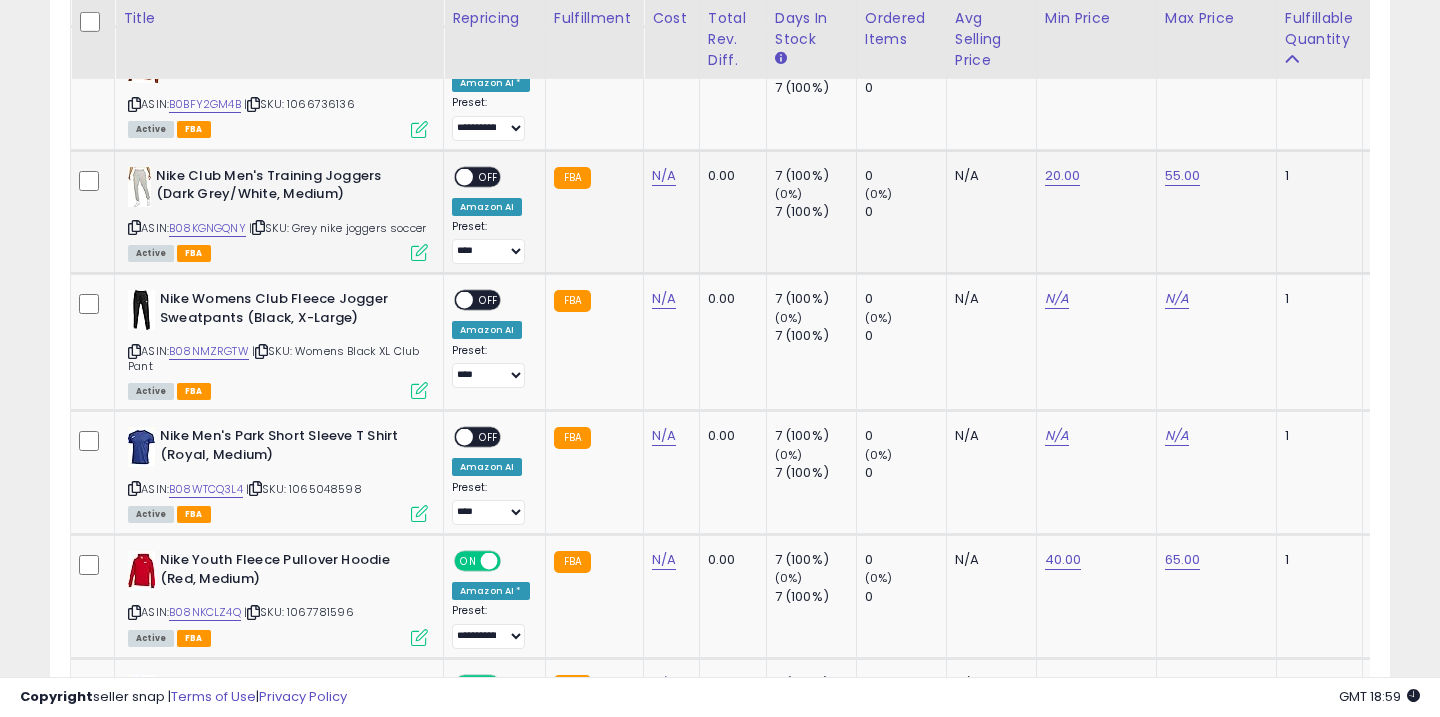 click at bounding box center [464, 176] 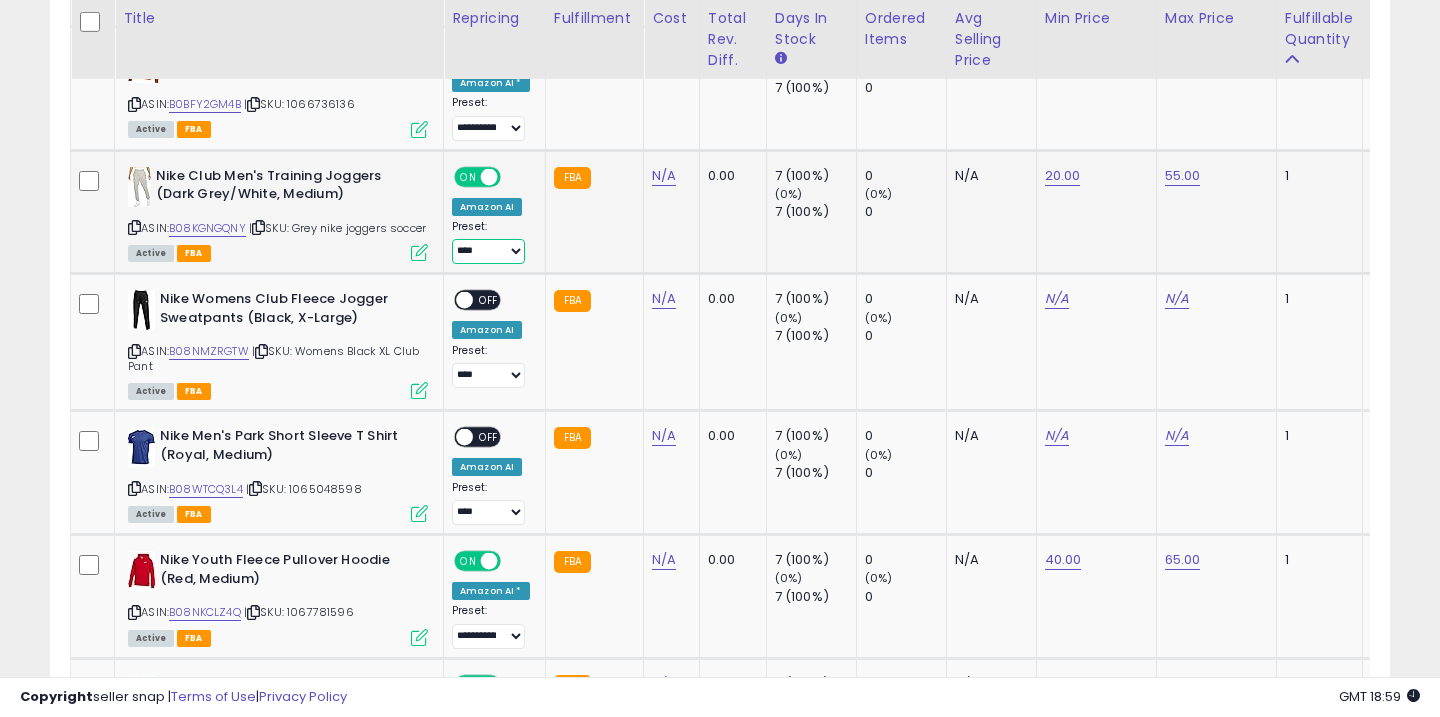 click on "**********" at bounding box center [488, 251] 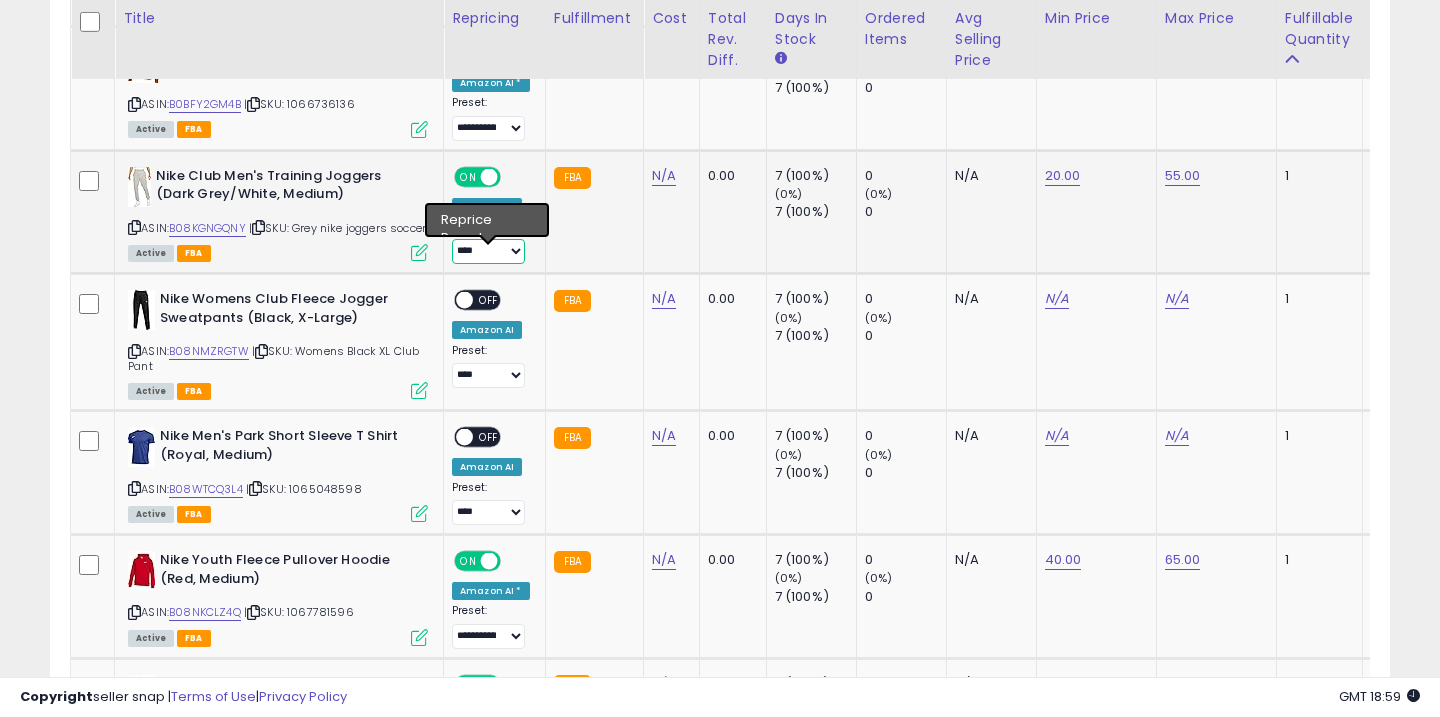 select on "**********" 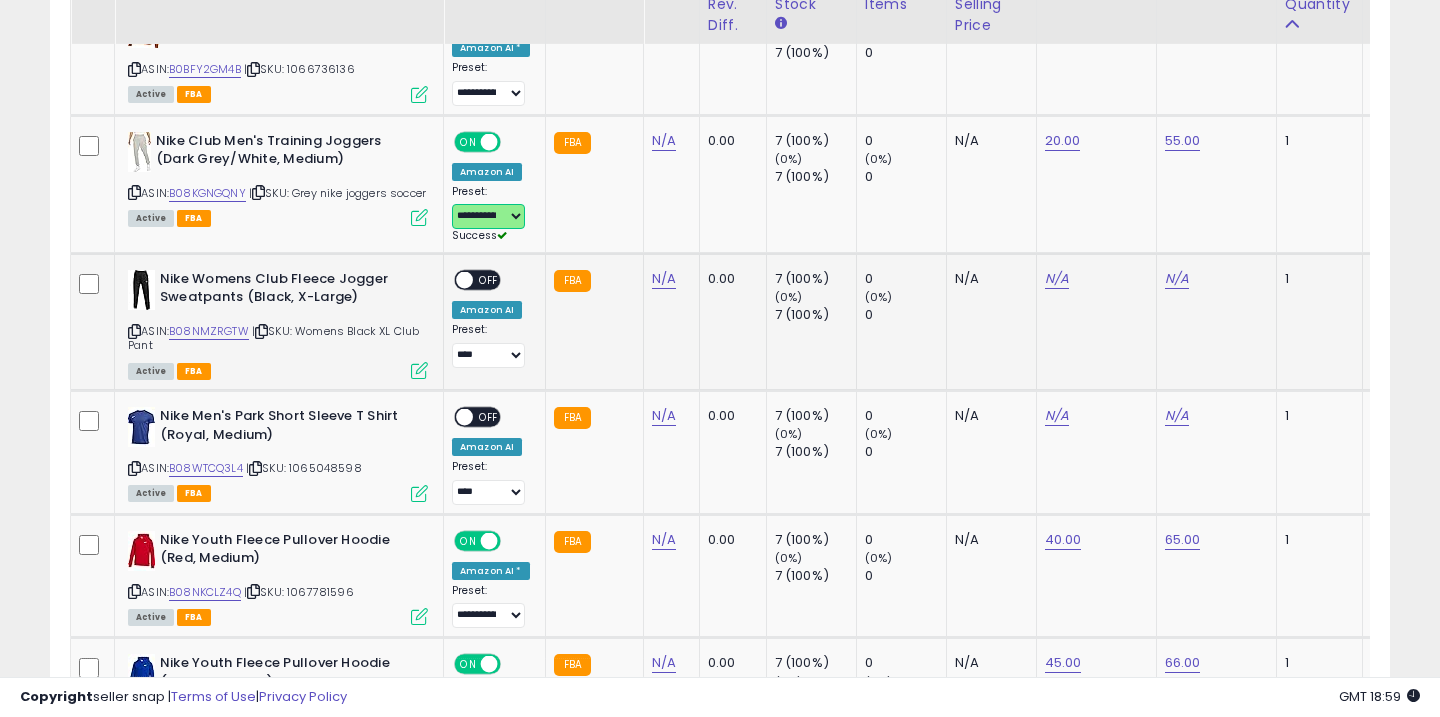 scroll, scrollTop: 3518, scrollLeft: 0, axis: vertical 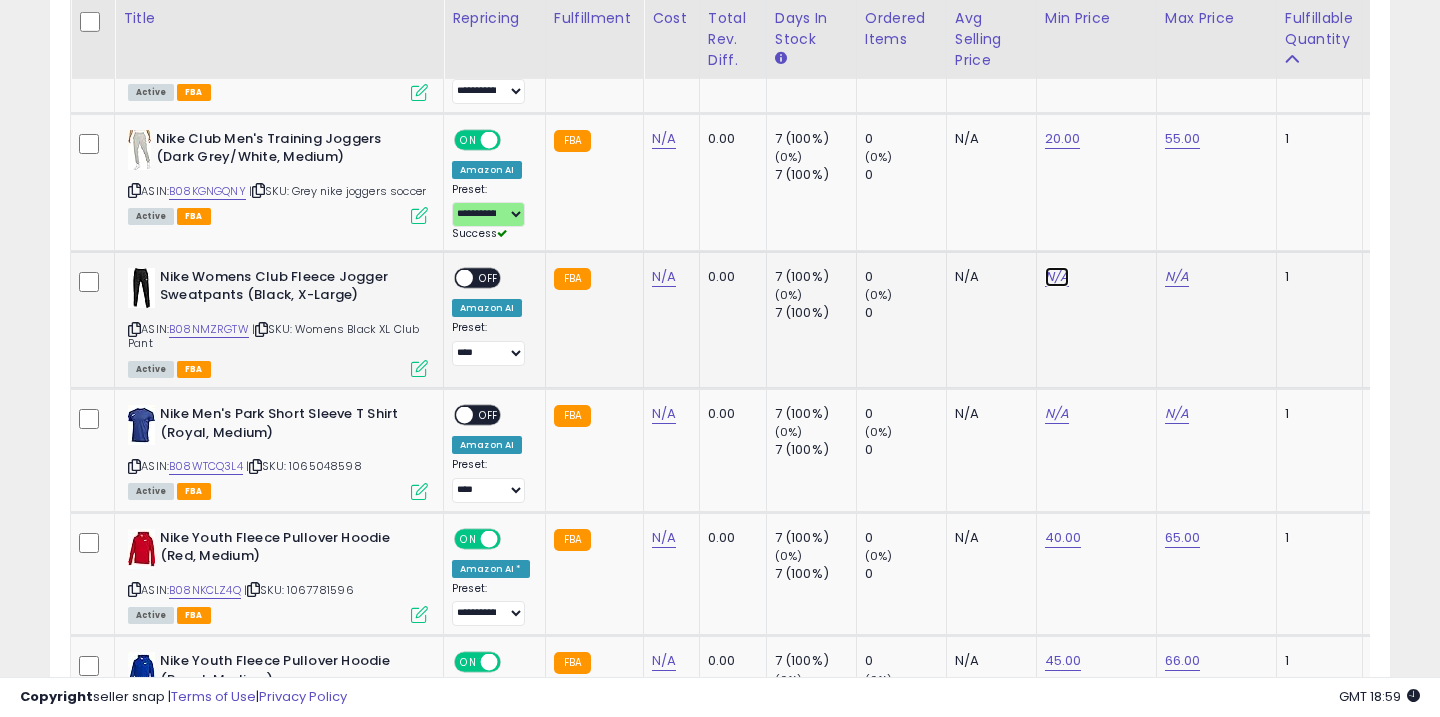 click on "N/A" at bounding box center (1057, 277) 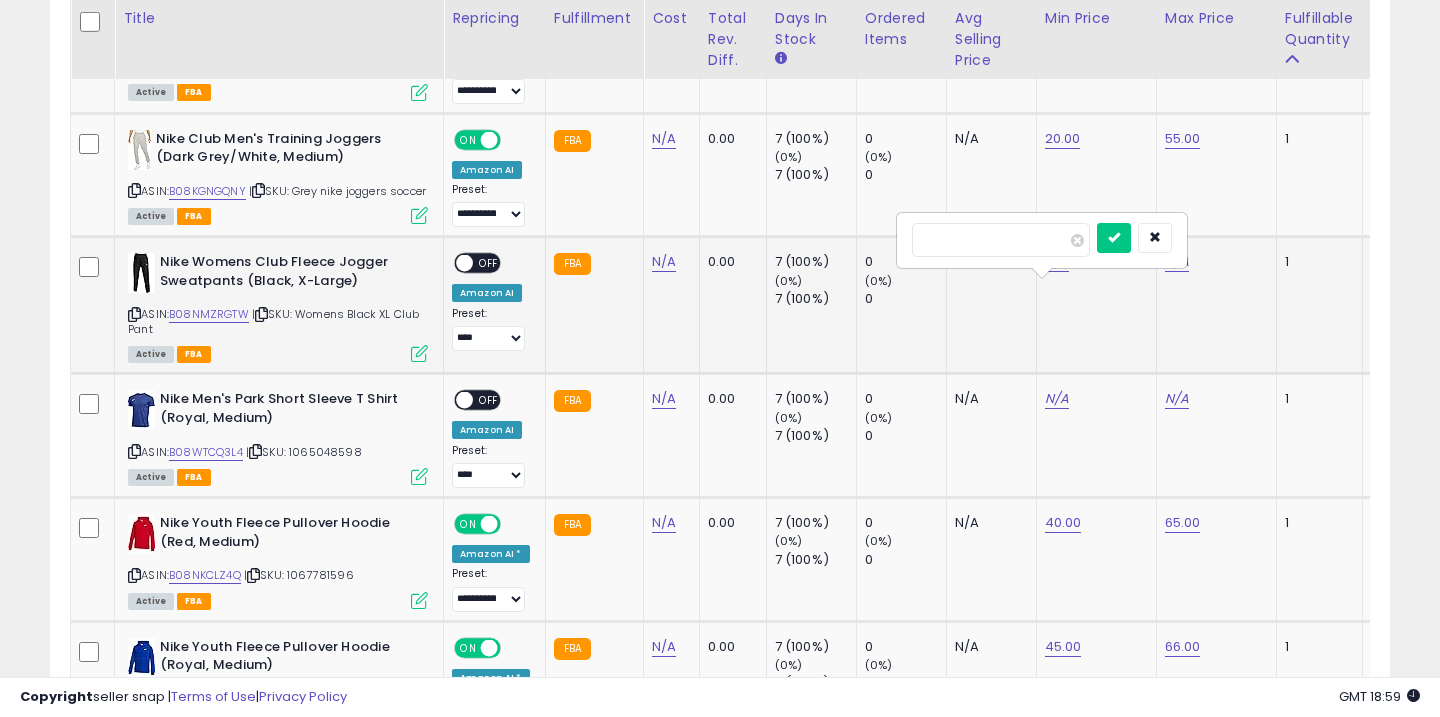 type on "**" 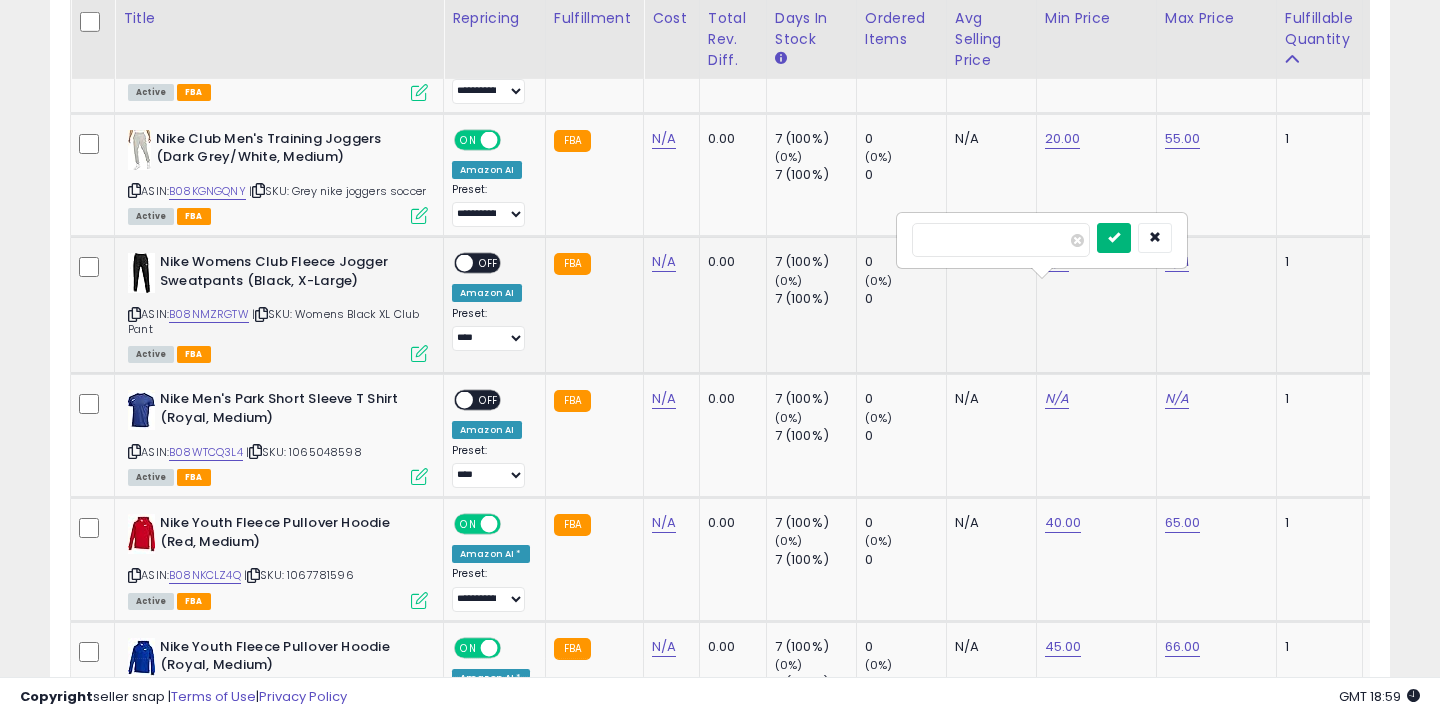 click at bounding box center (1114, 238) 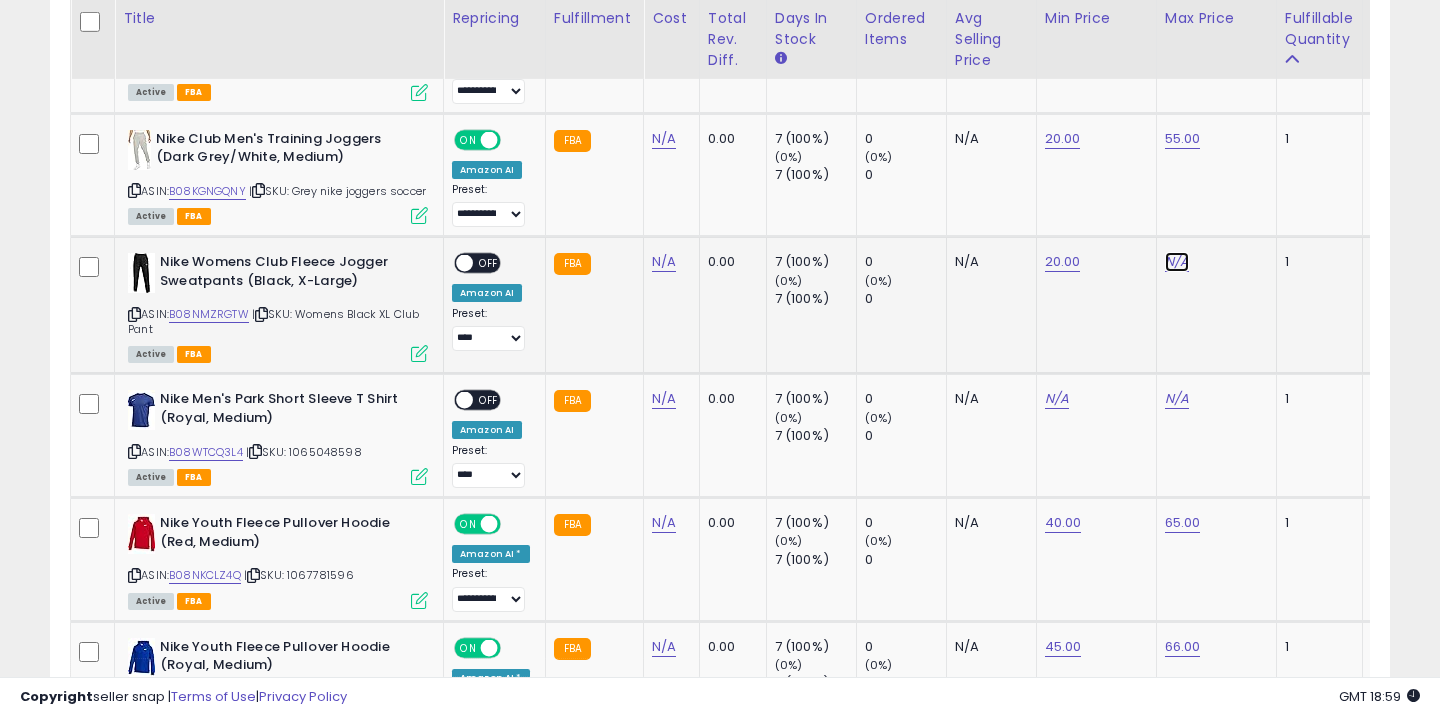 click on "N/A" at bounding box center [1177, 262] 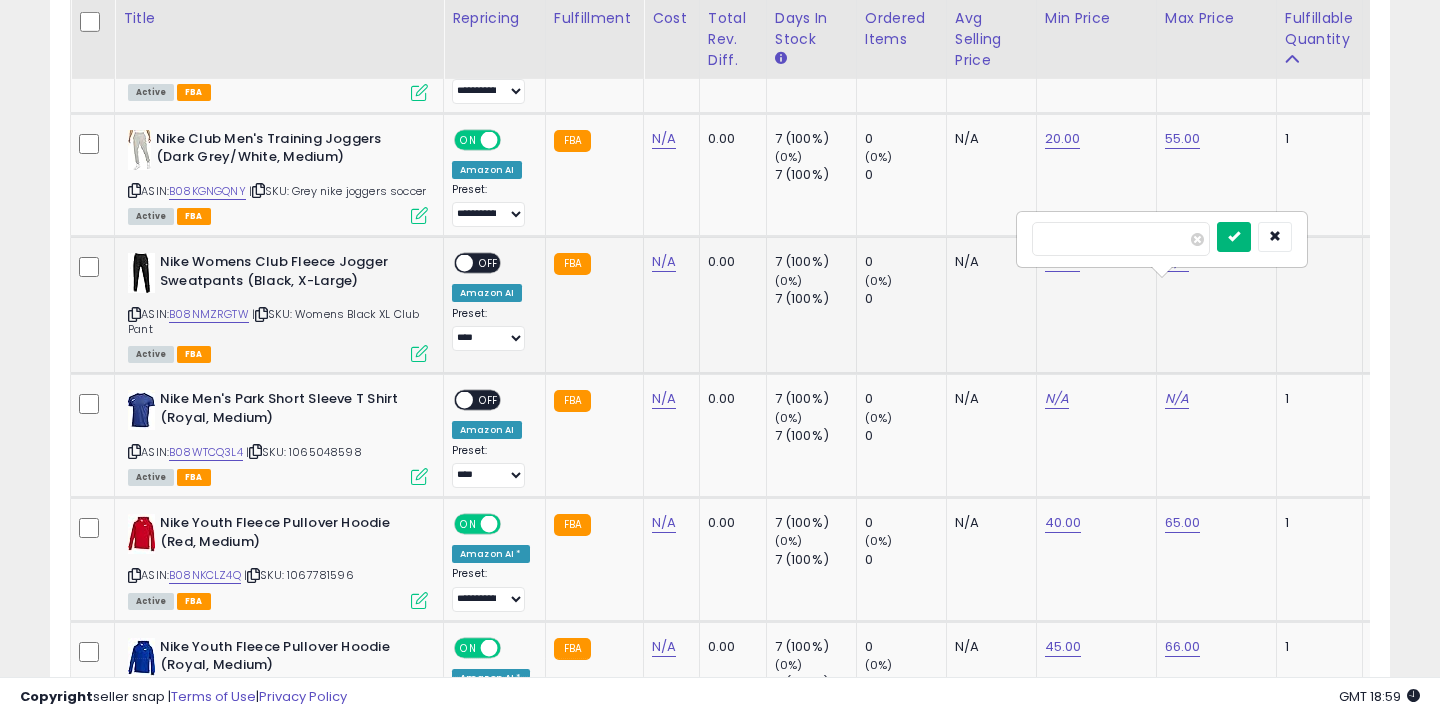 type on "**" 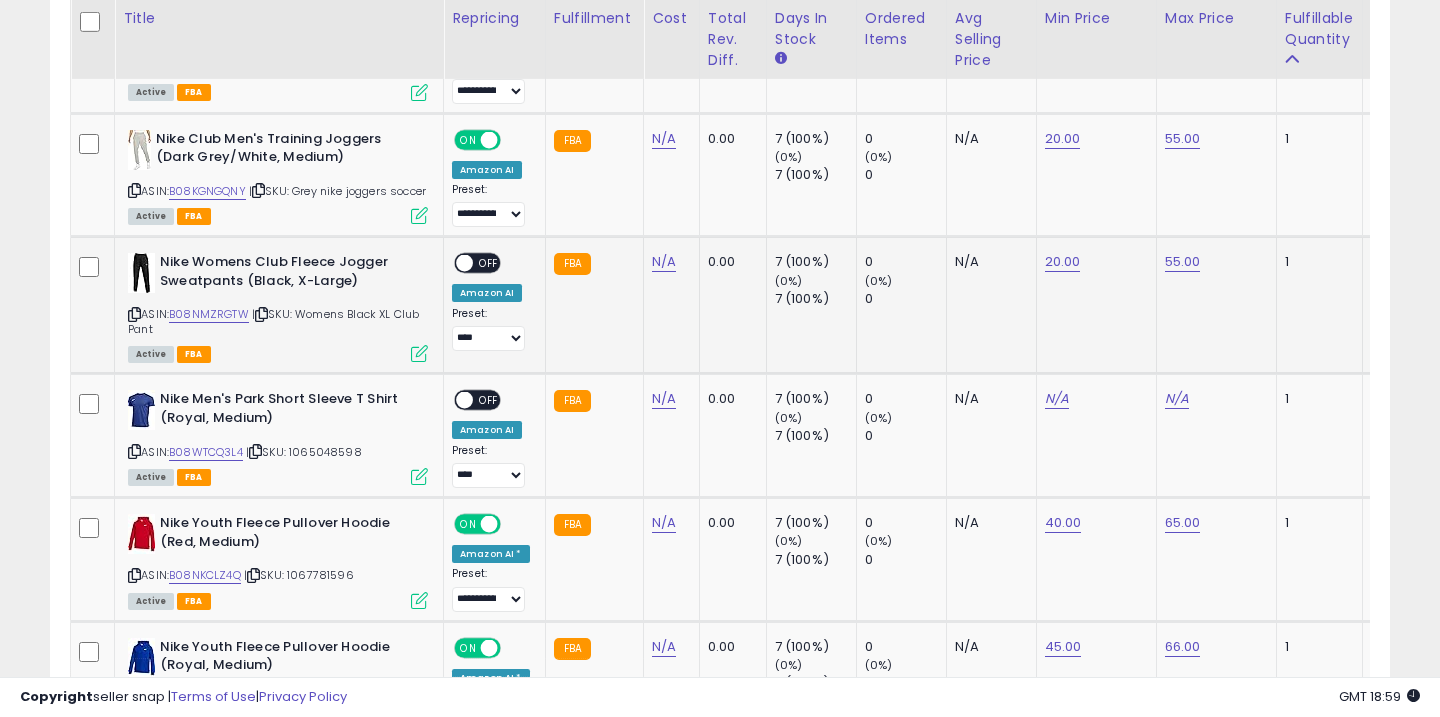 click on "OFF" at bounding box center [489, 263] 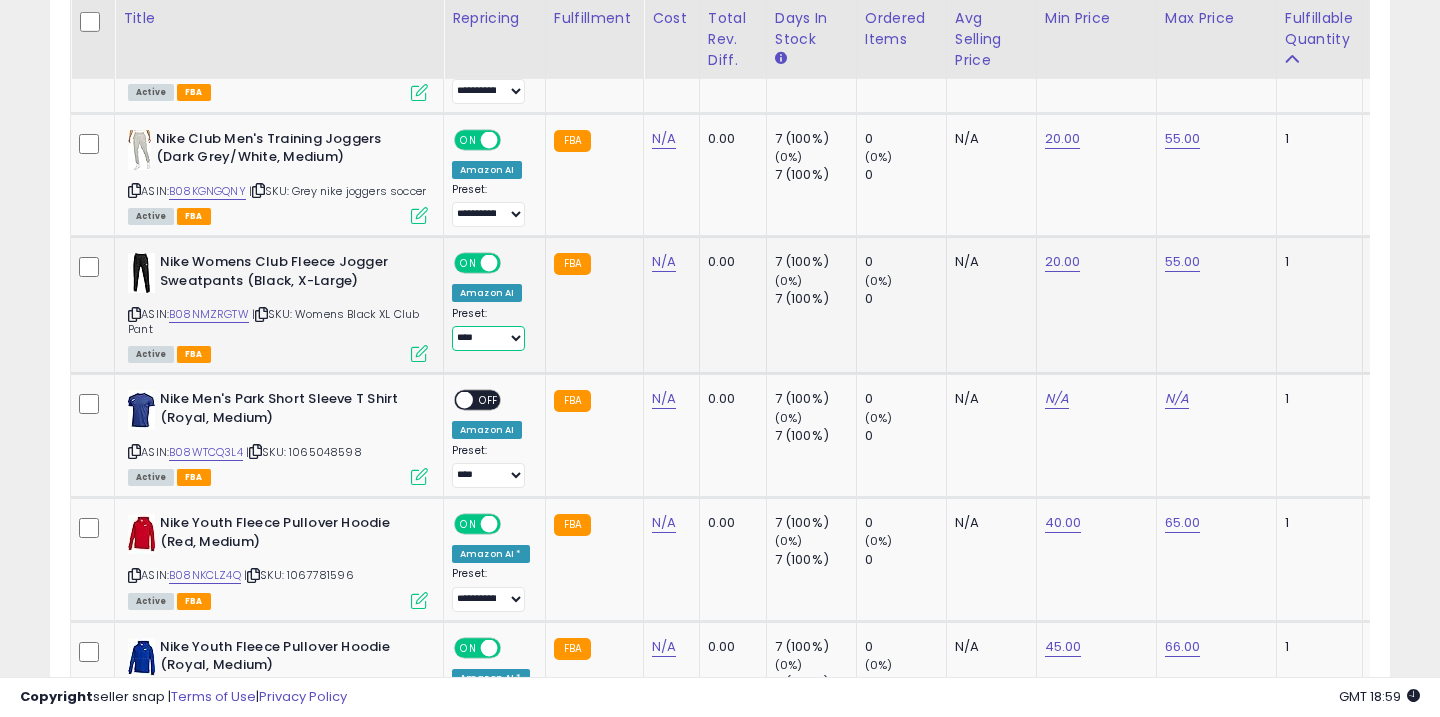 click on "**********" at bounding box center (488, 338) 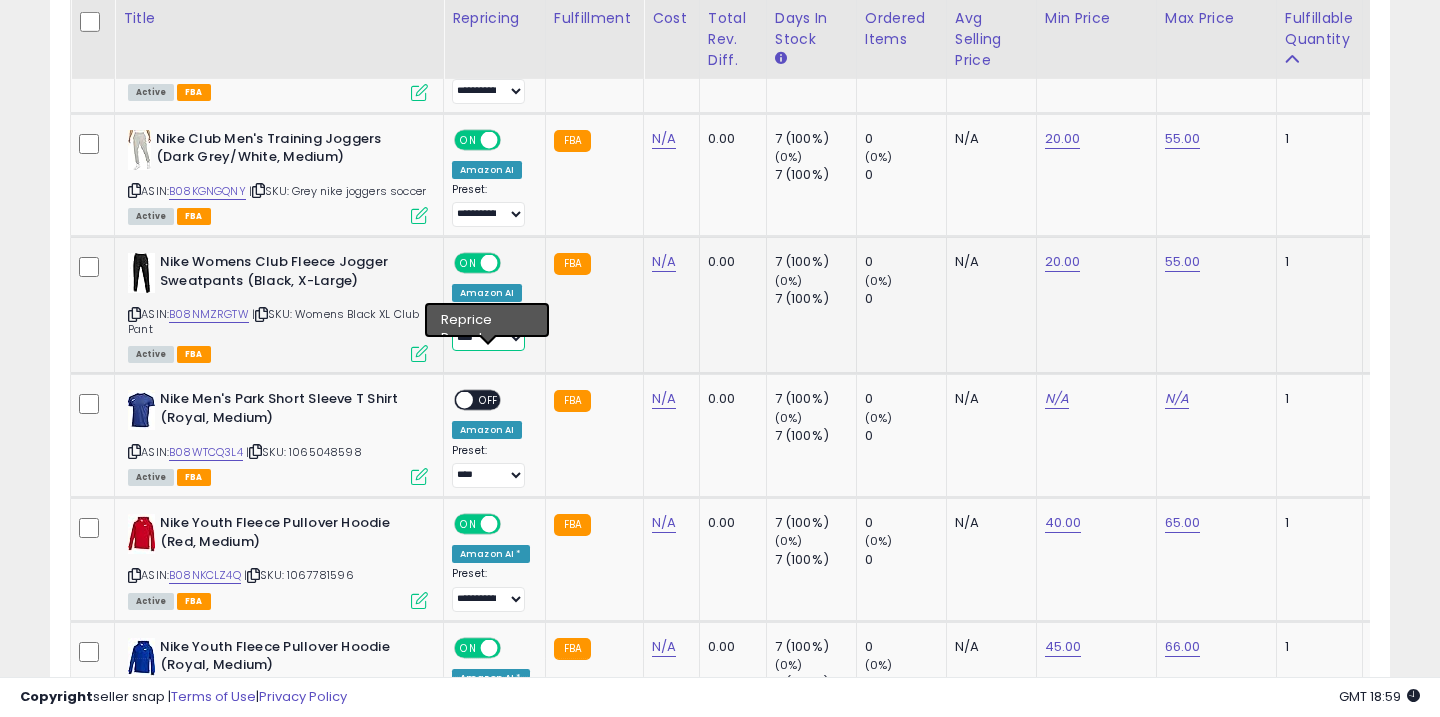 select on "**********" 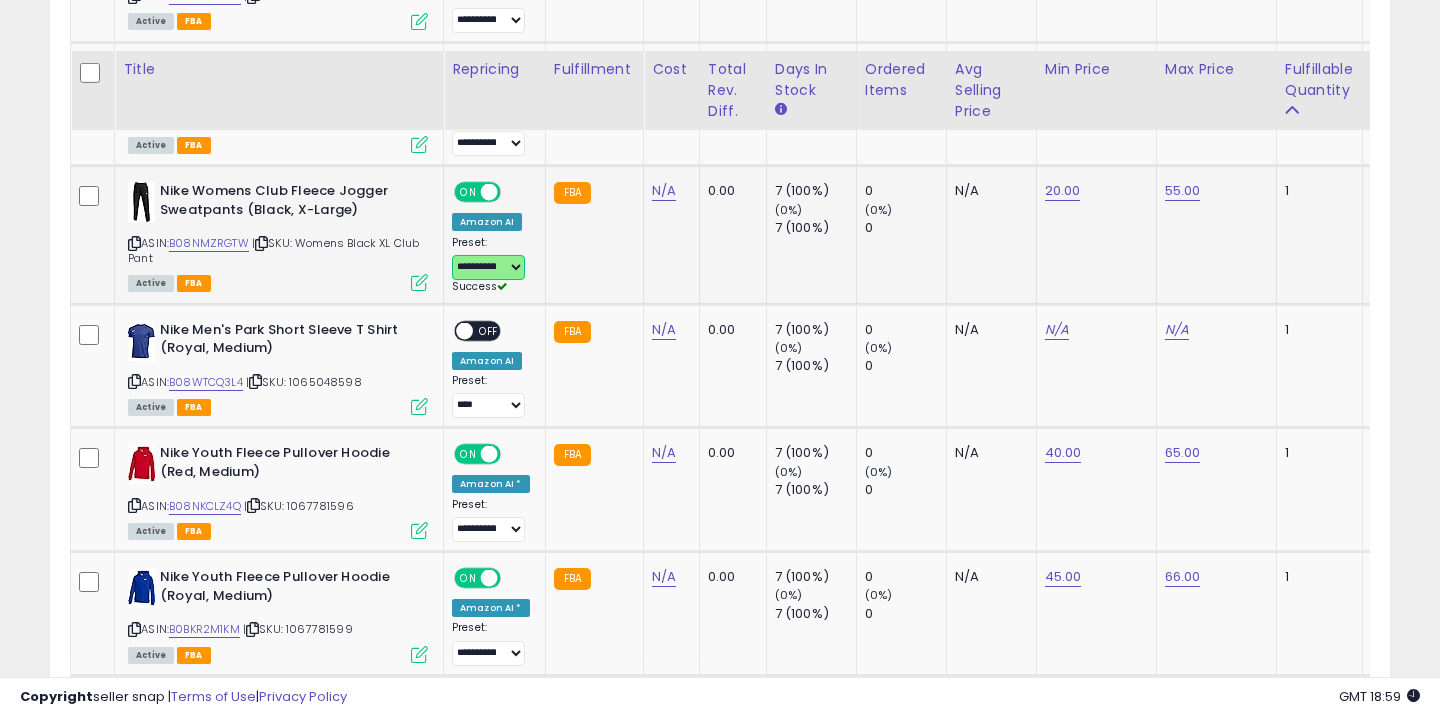 scroll, scrollTop: 3640, scrollLeft: 0, axis: vertical 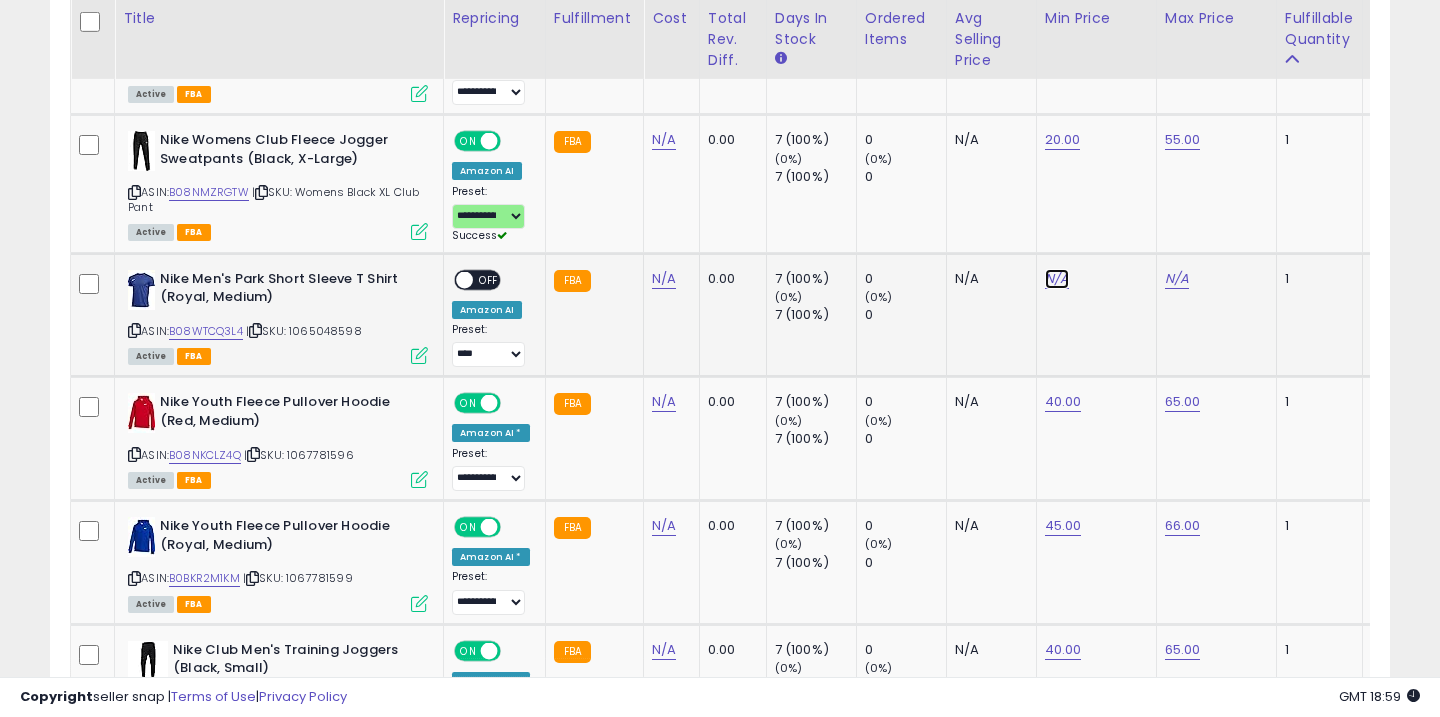 click on "N/A" at bounding box center (1057, 279) 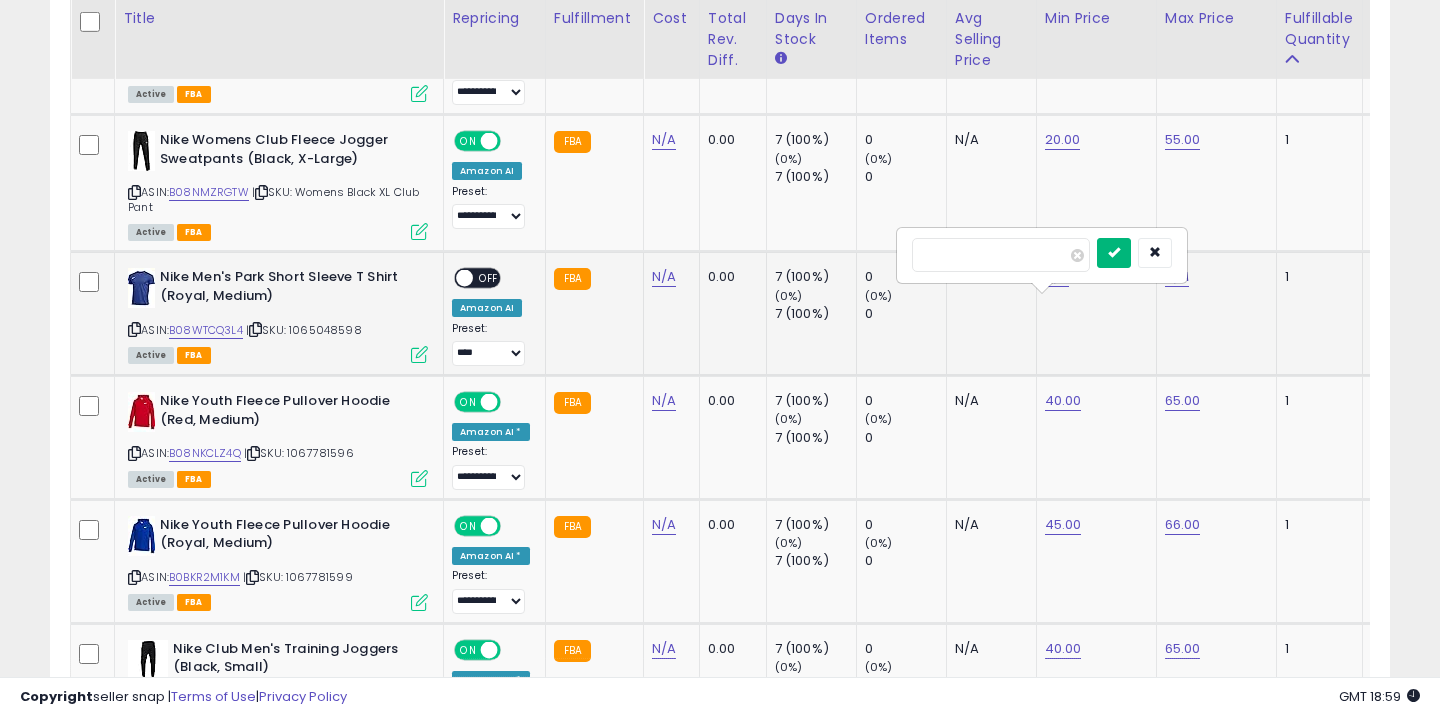 type on "**" 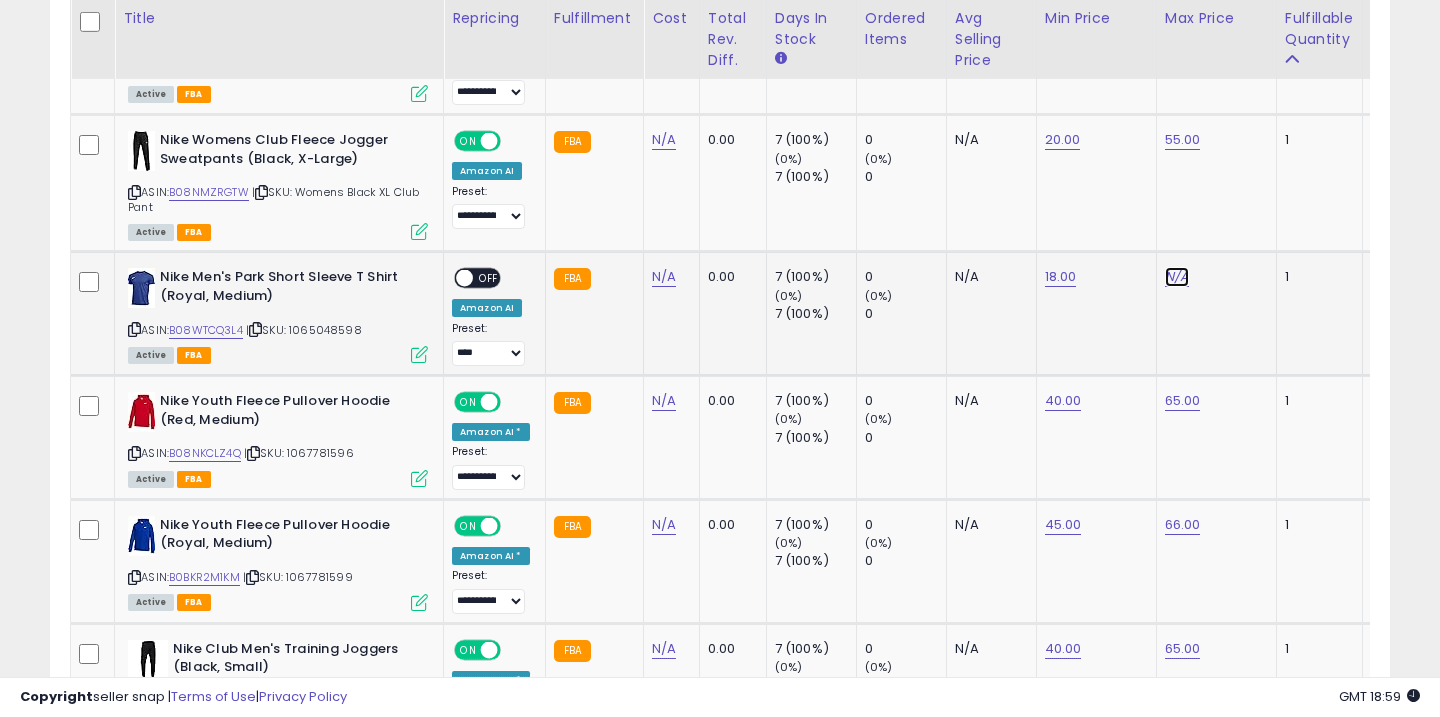 click on "N/A" at bounding box center [1177, 277] 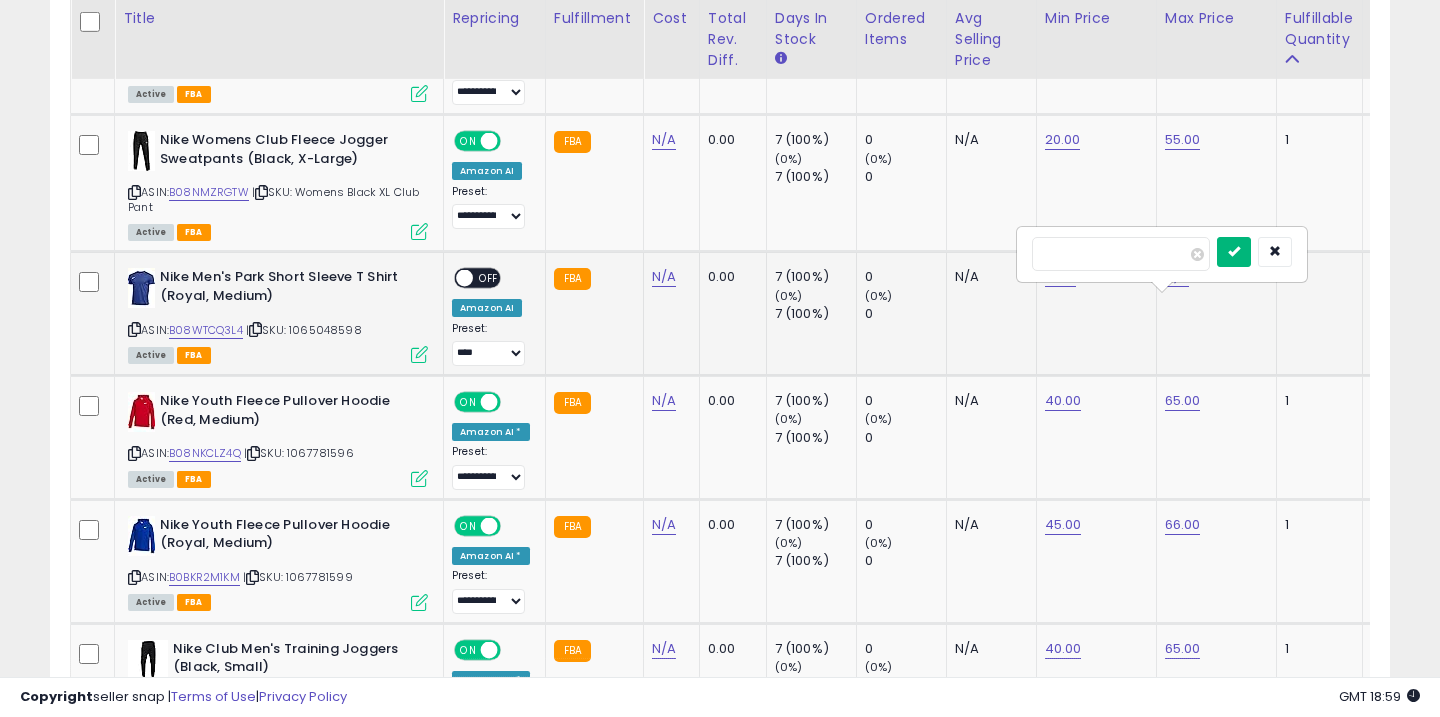 type on "**" 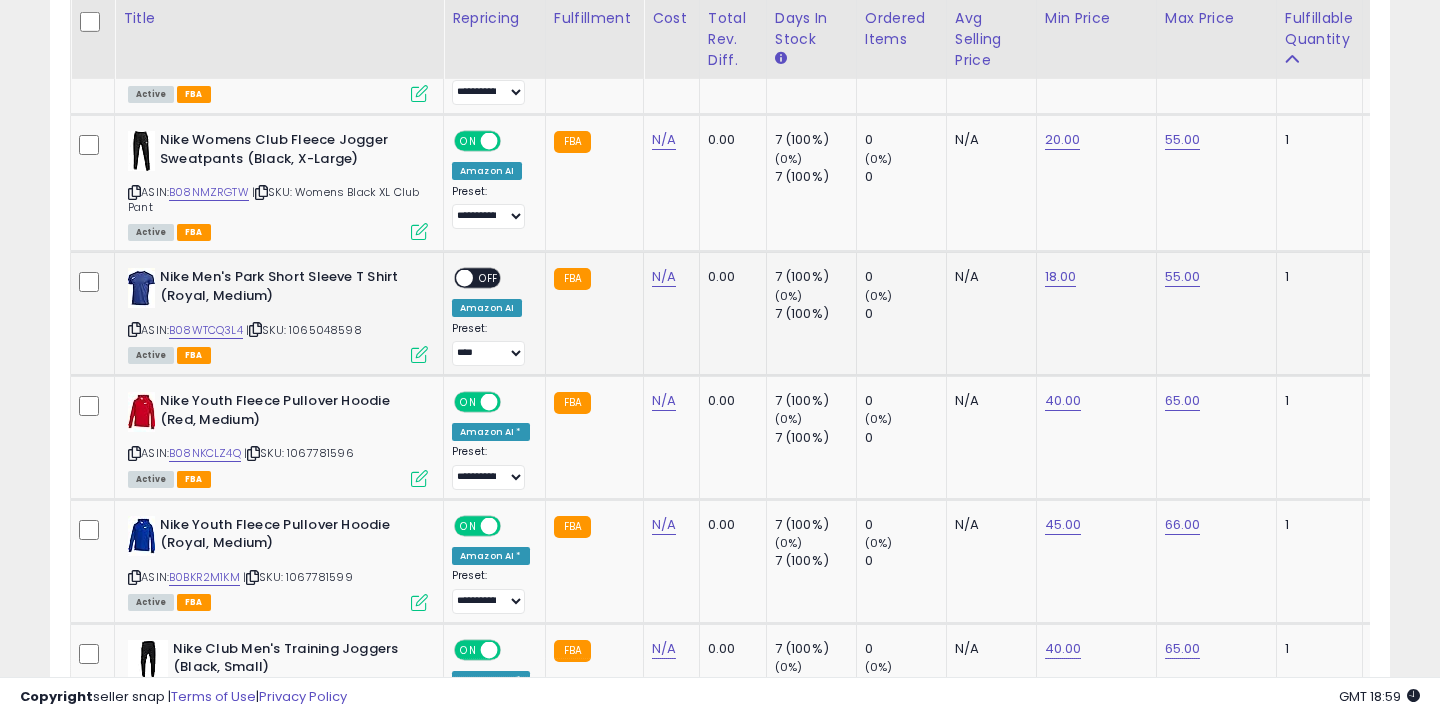 click on "OFF" at bounding box center (489, 278) 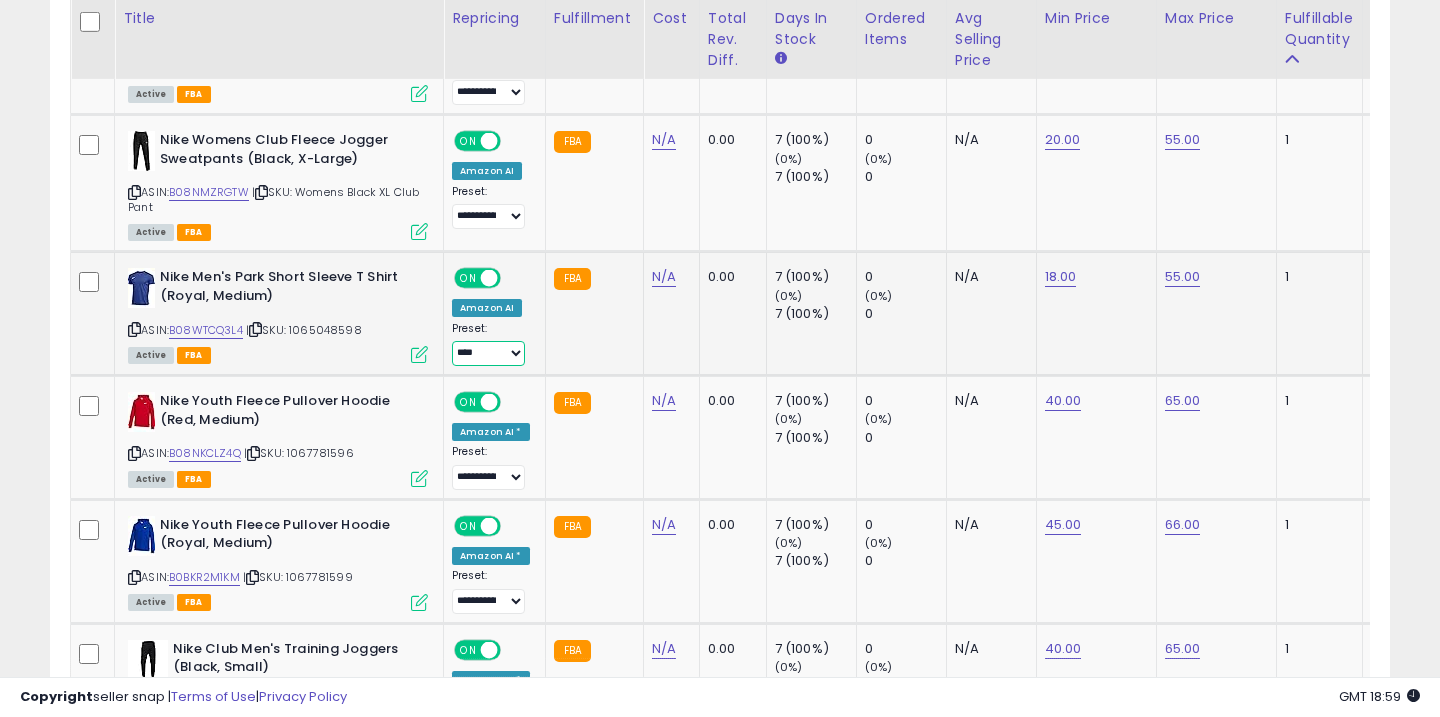 click on "**********" at bounding box center (488, 353) 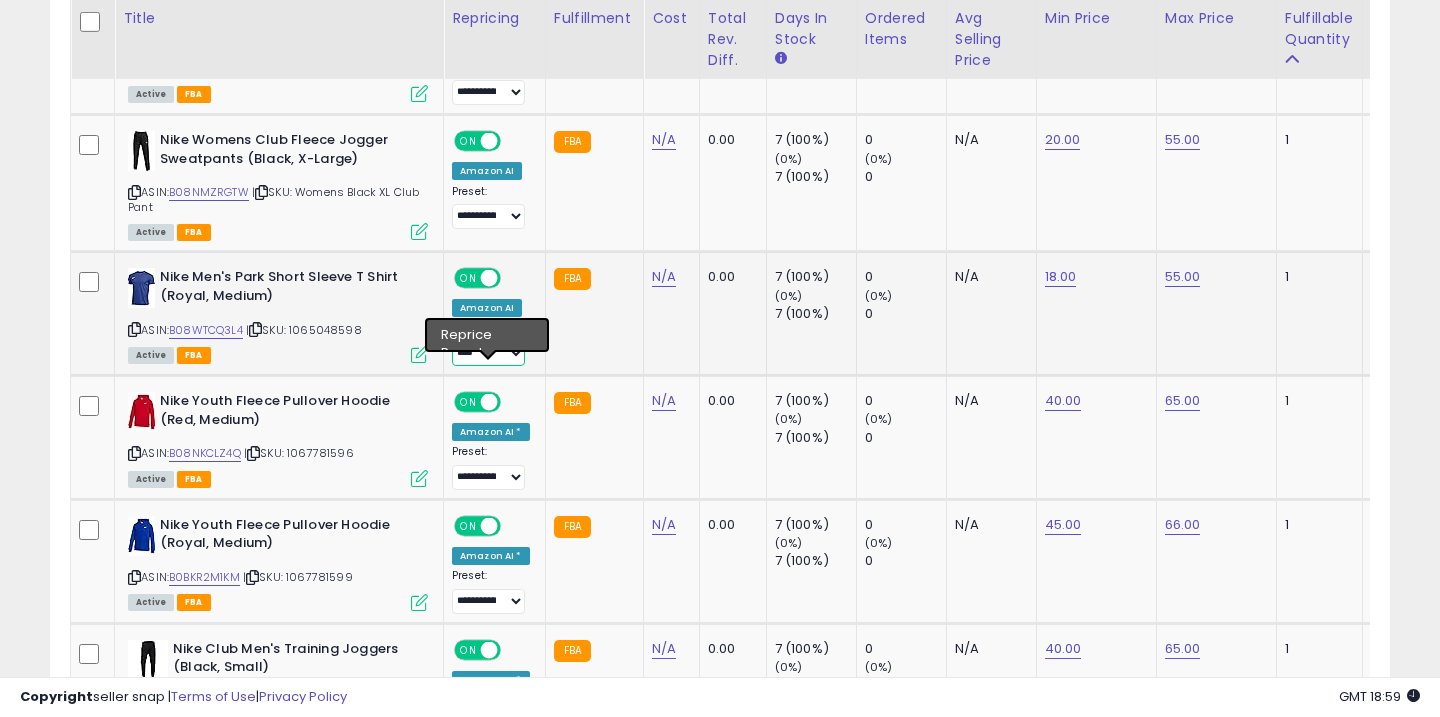 select on "**********" 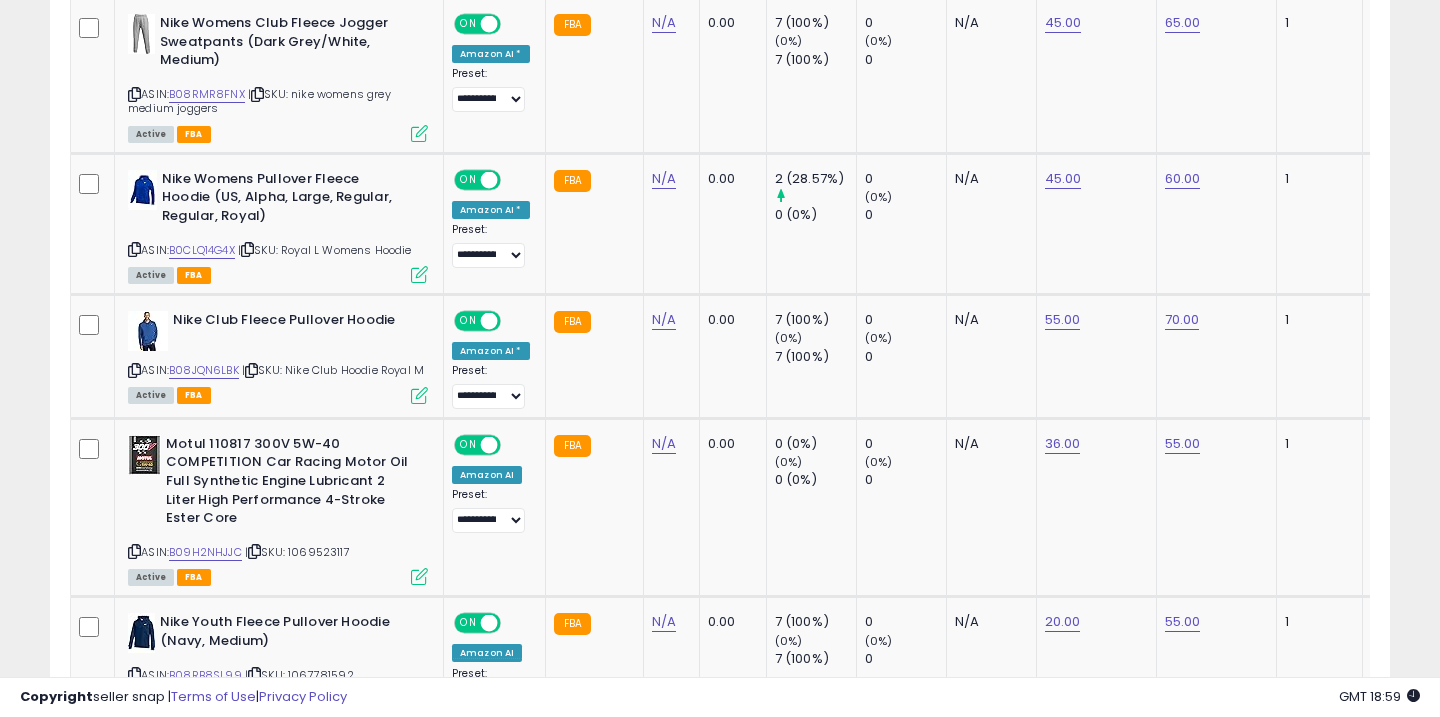scroll, scrollTop: 1218, scrollLeft: 0, axis: vertical 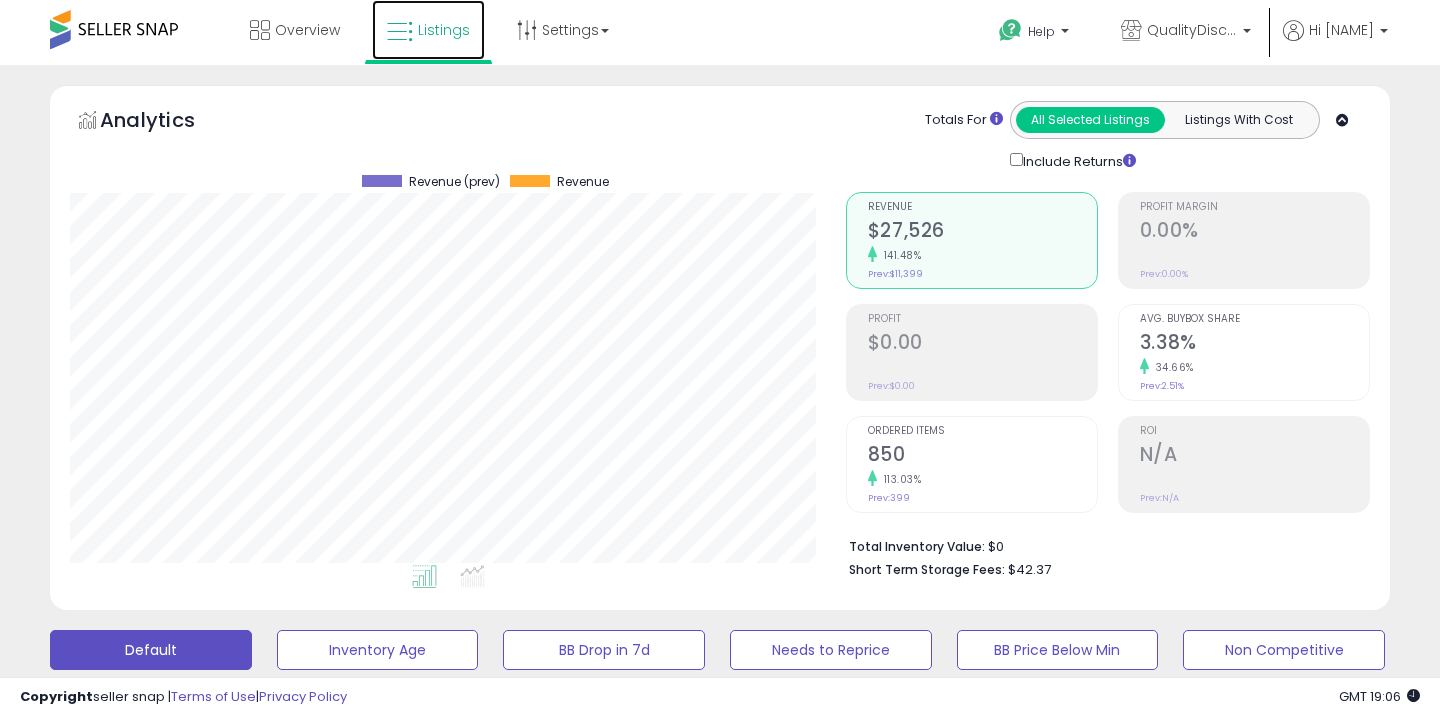 click on "Listings" at bounding box center (428, 30) 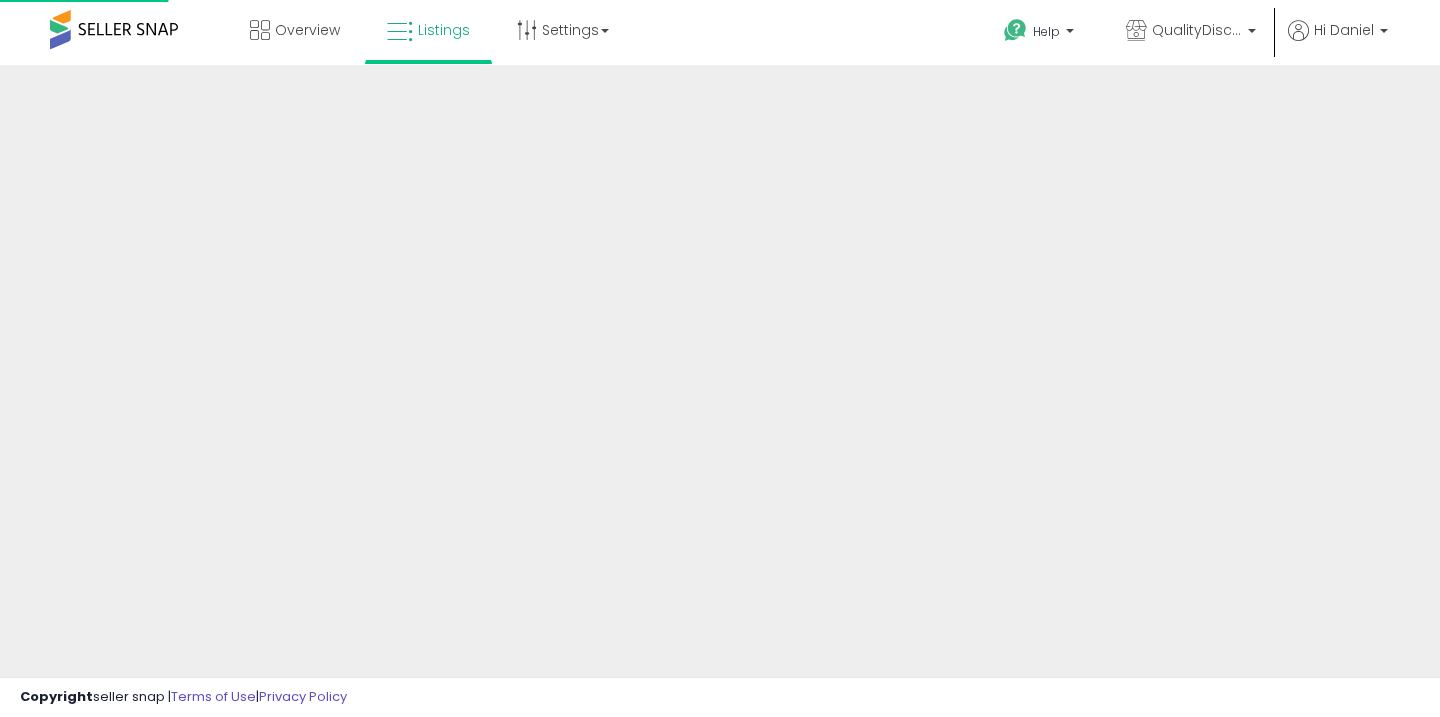 scroll, scrollTop: 0, scrollLeft: 0, axis: both 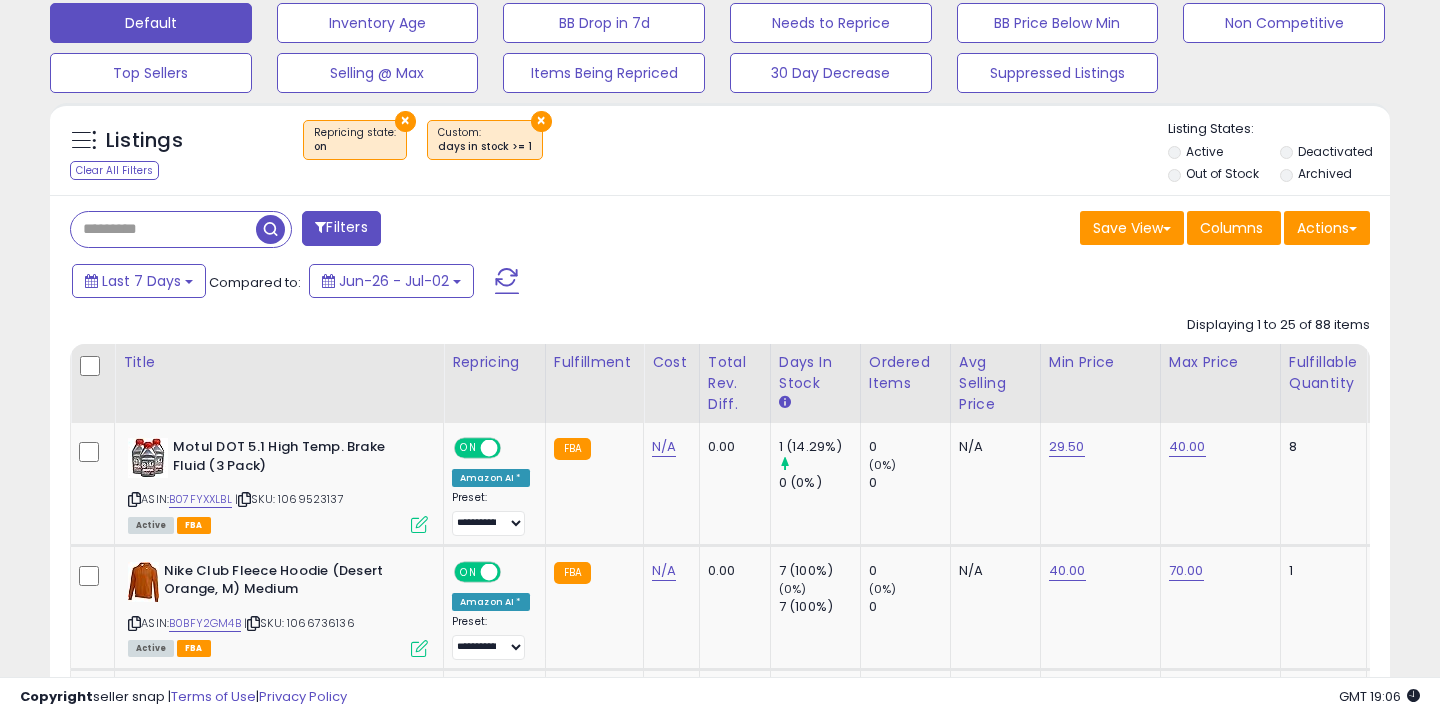 click at bounding box center [163, 229] 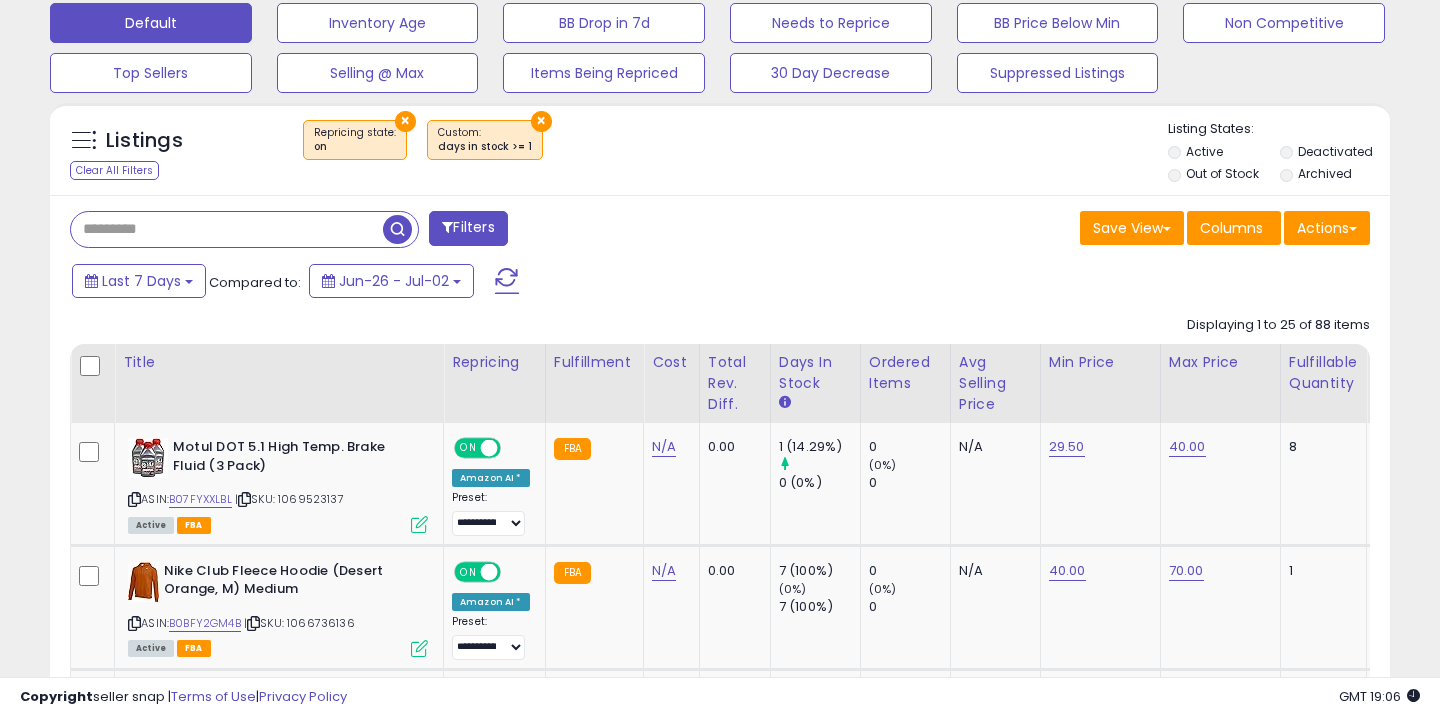 paste on "**********" 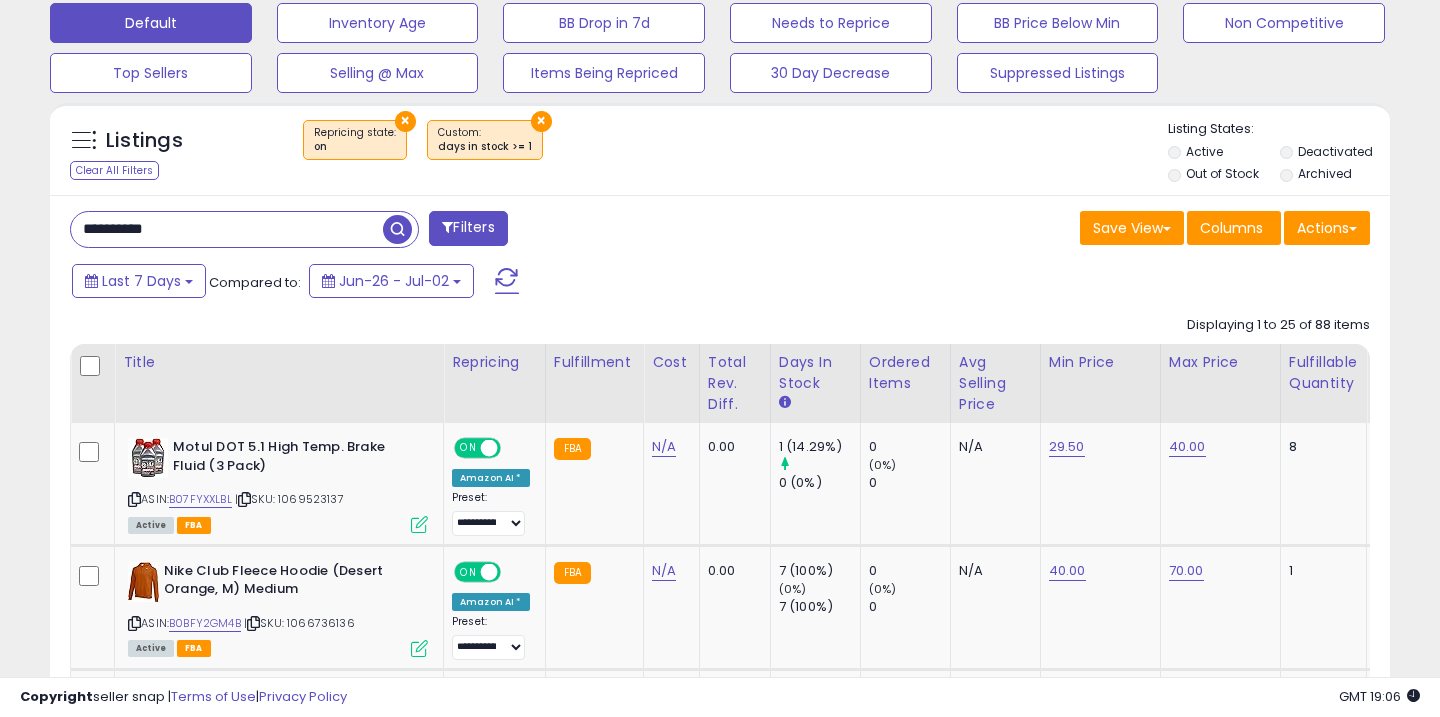 type on "**********" 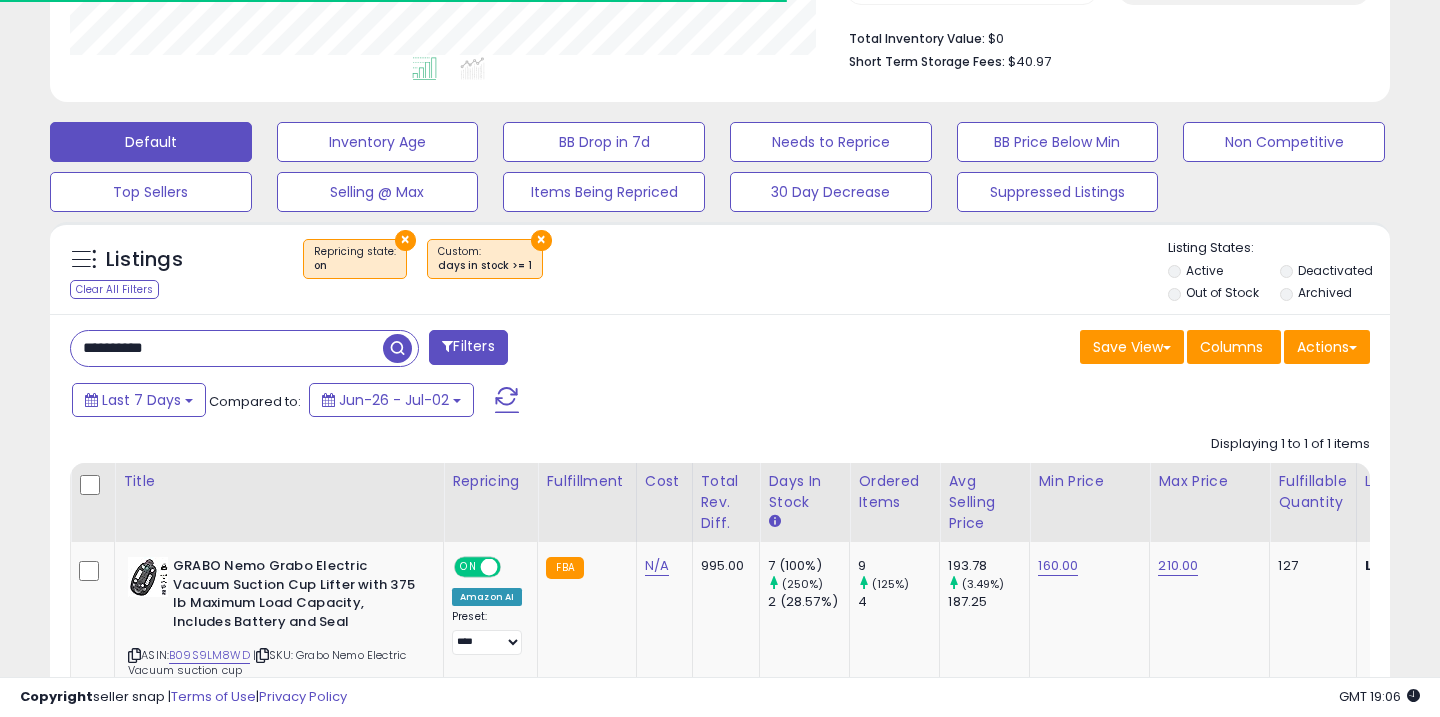 scroll, scrollTop: 627, scrollLeft: 0, axis: vertical 